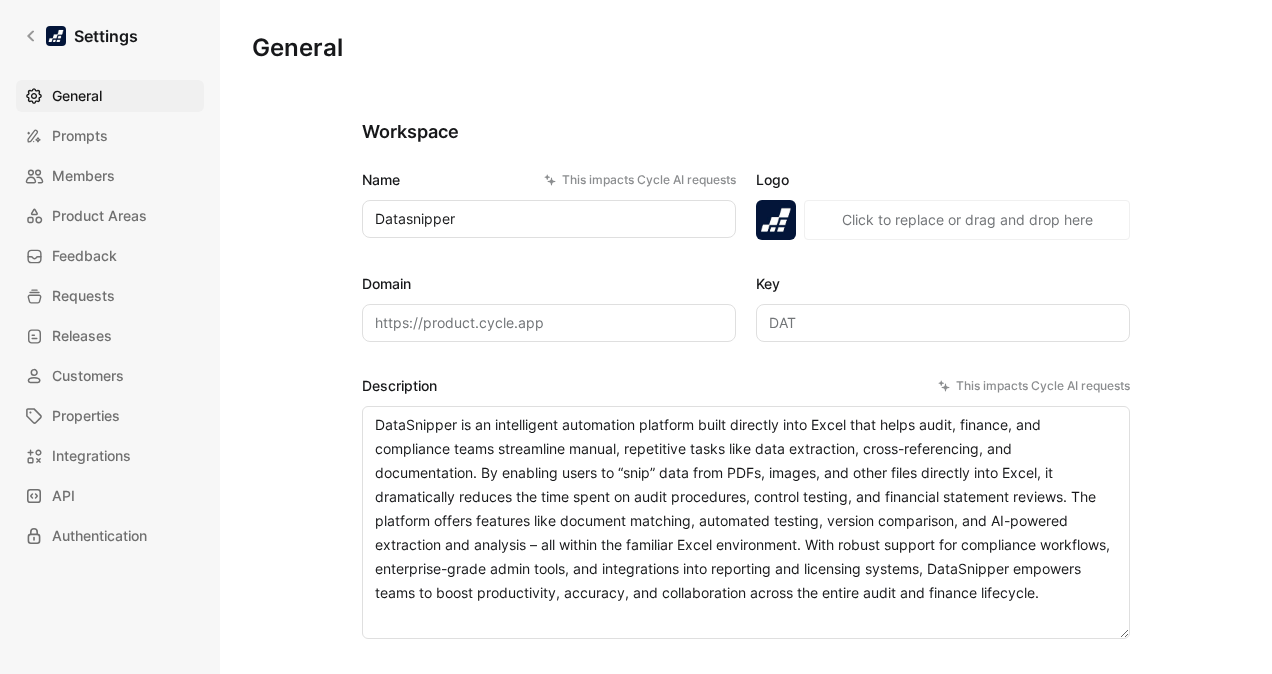 scroll, scrollTop: 0, scrollLeft: 0, axis: both 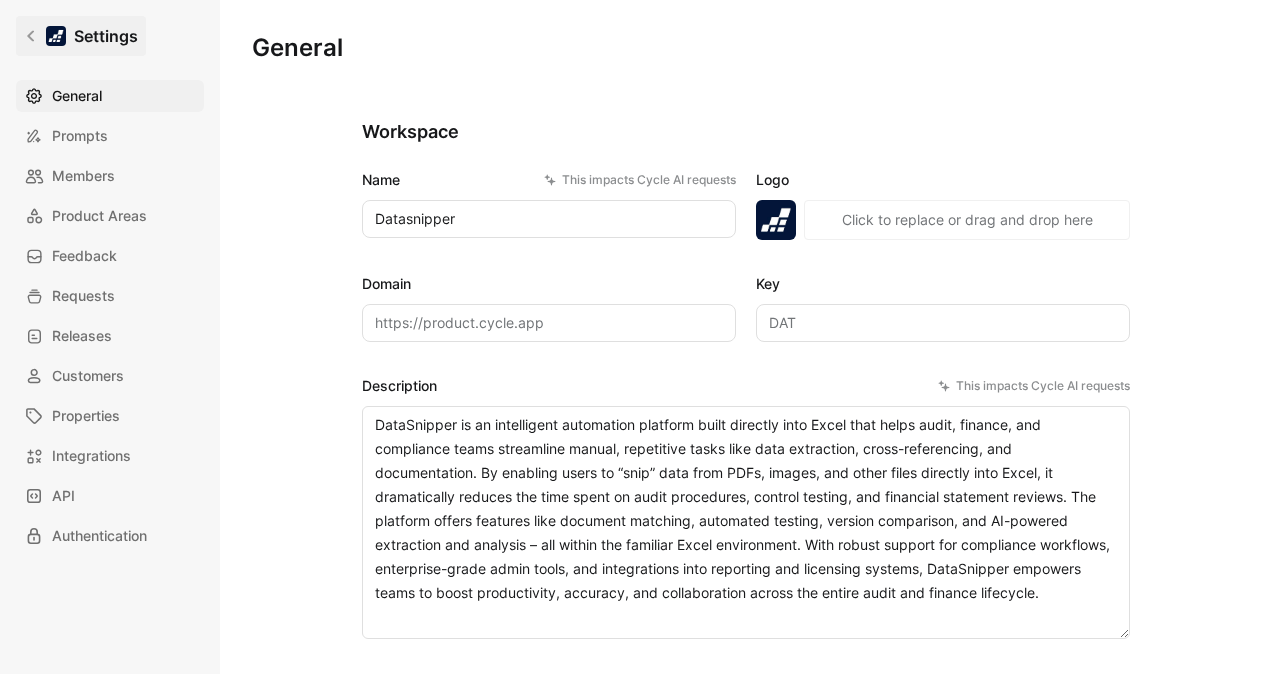 click on "Settings" at bounding box center [81, 36] 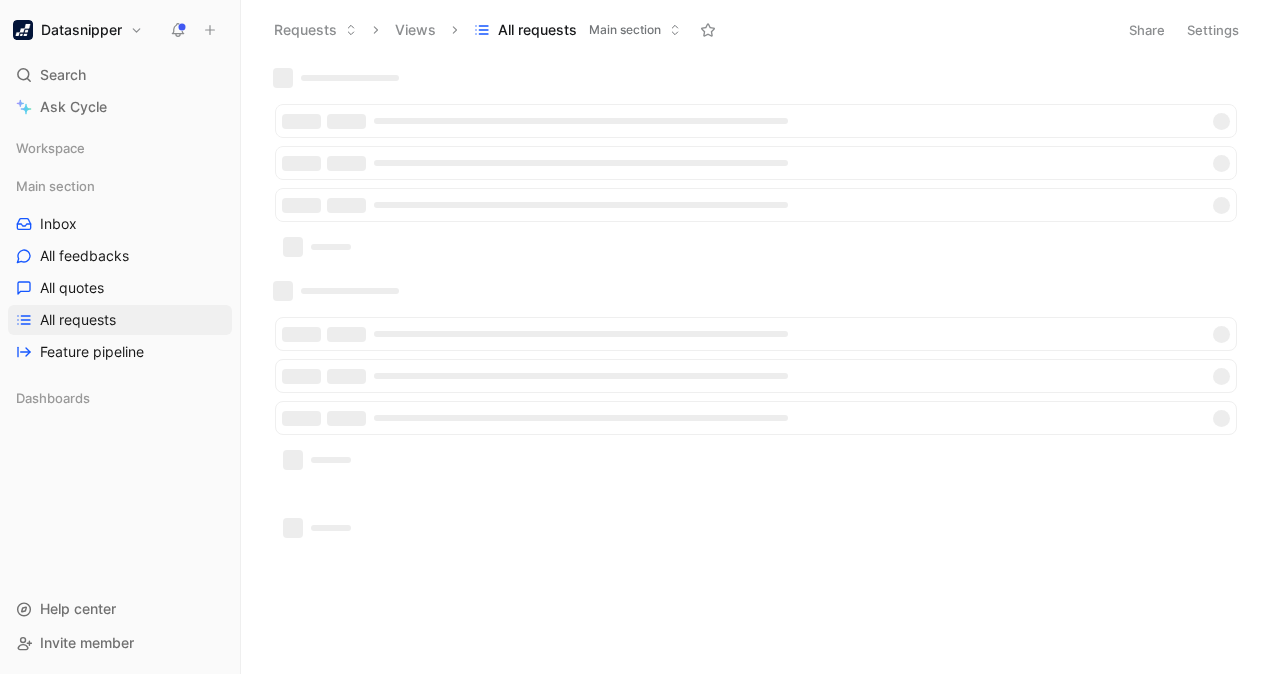 click on "Datasnipper" at bounding box center (81, 30) 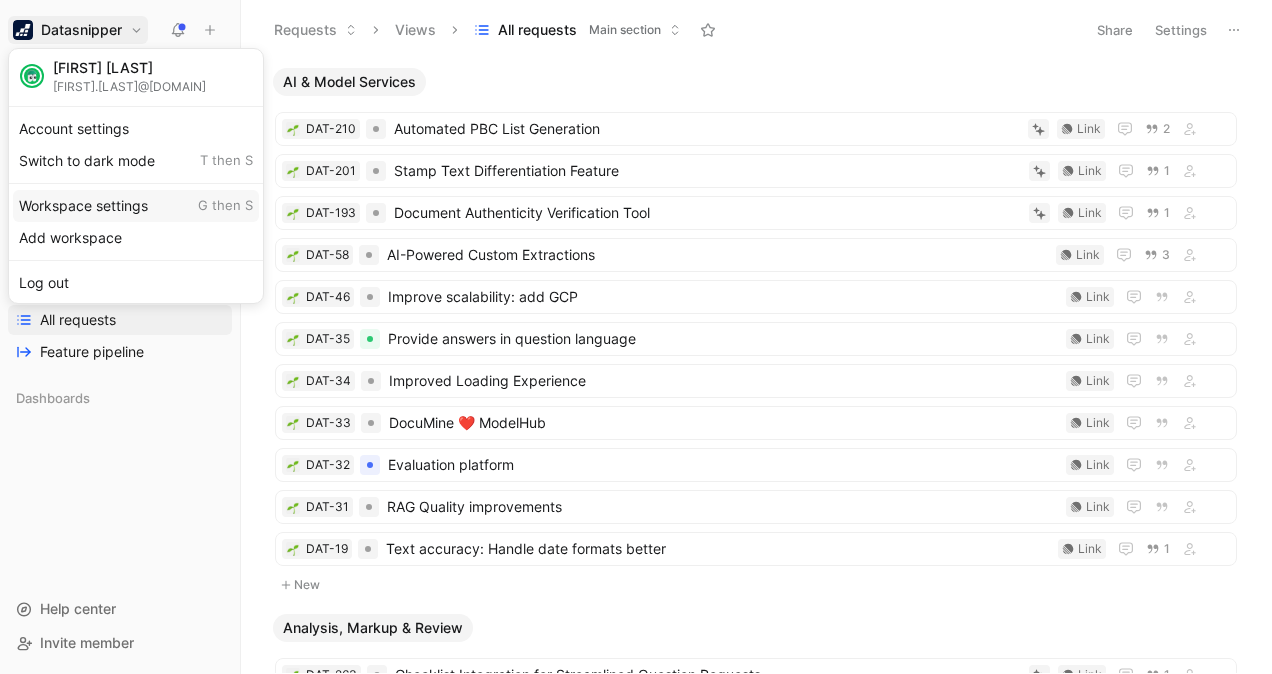 click on "Workspace settings G then S" at bounding box center [136, 206] 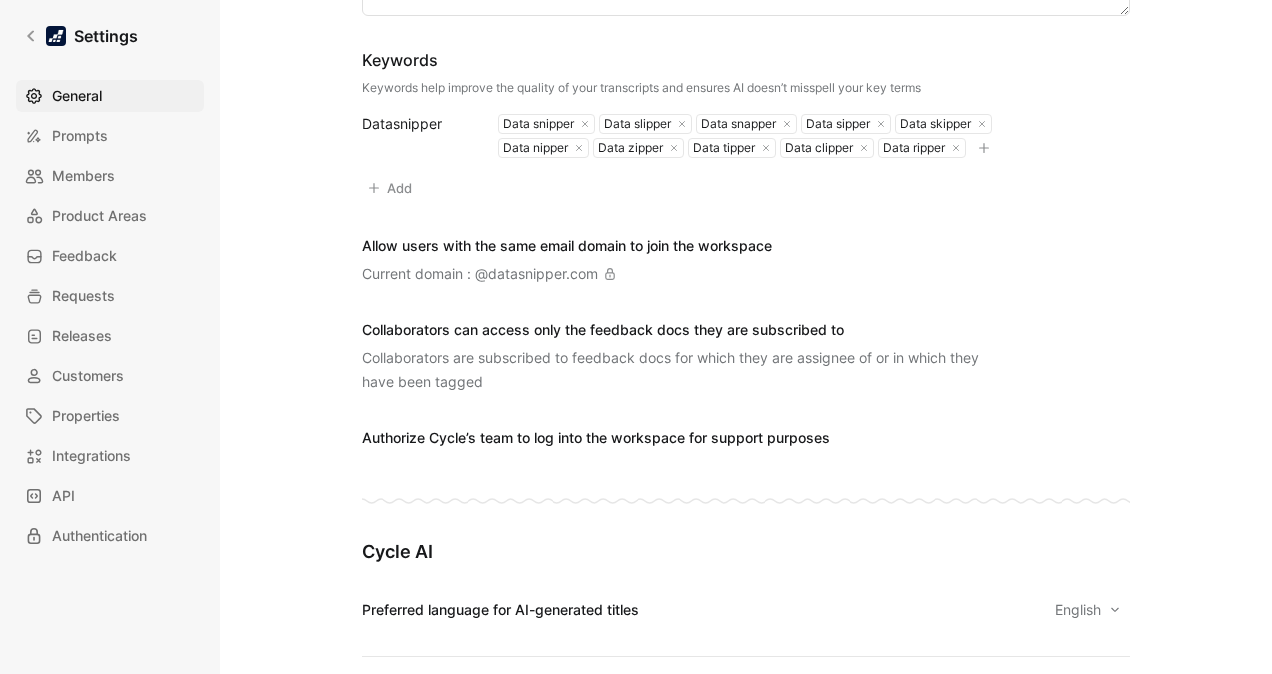 scroll, scrollTop: 637, scrollLeft: 0, axis: vertical 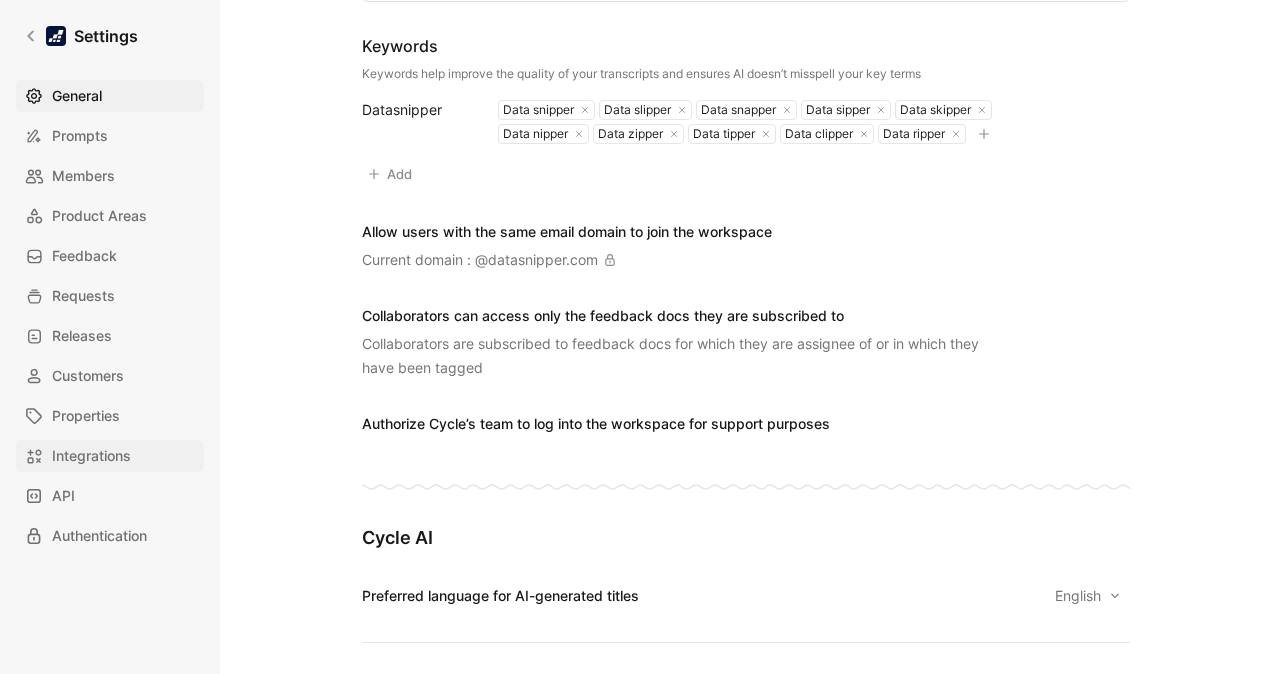 click on "Integrations" at bounding box center [91, 456] 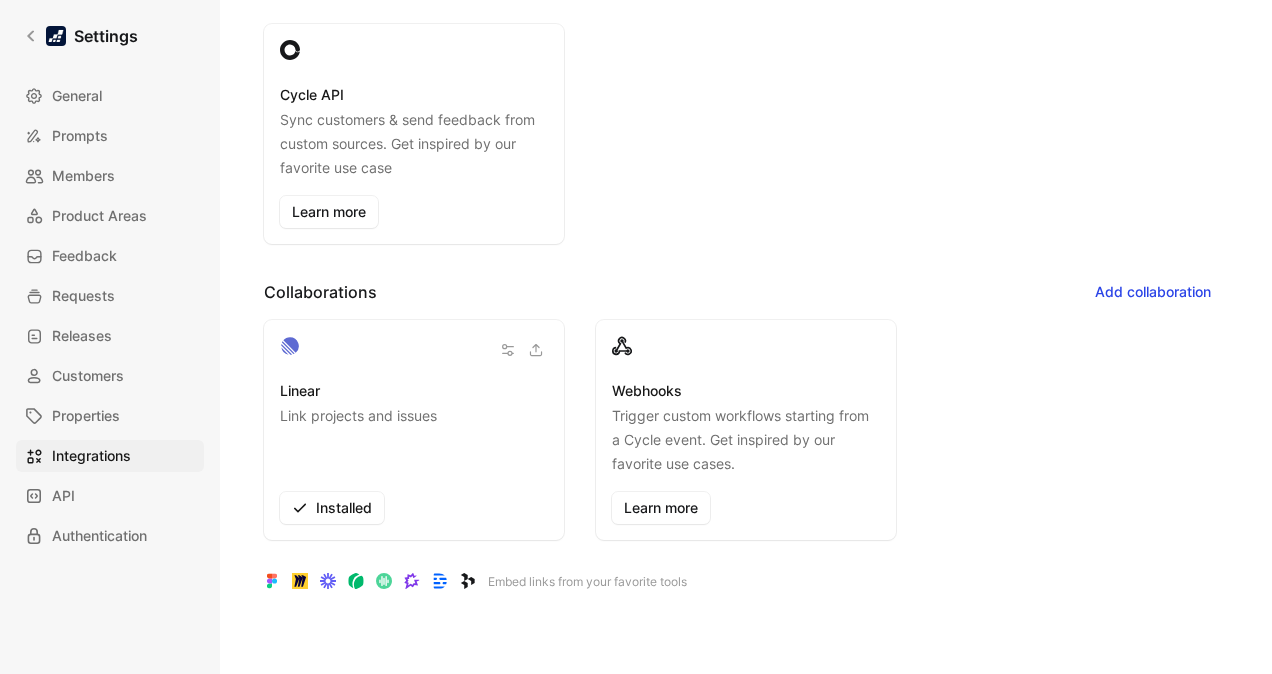 scroll, scrollTop: 0, scrollLeft: 0, axis: both 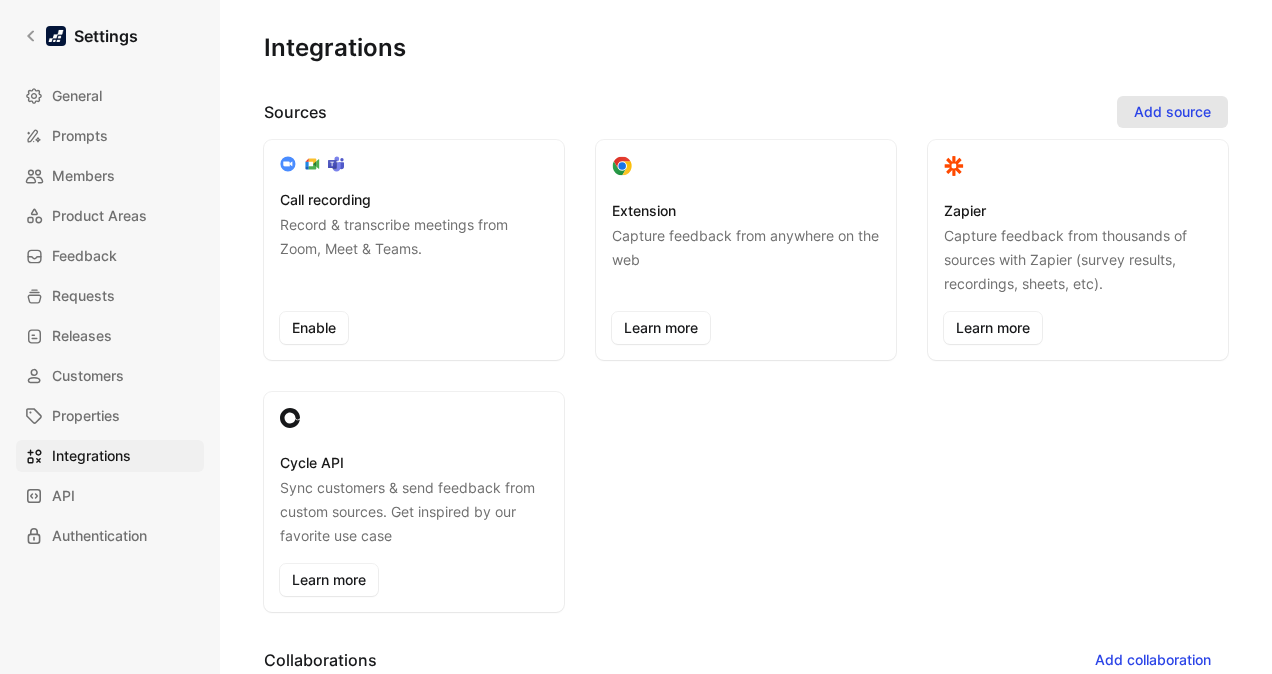 click on "Add   source" at bounding box center [1172, 112] 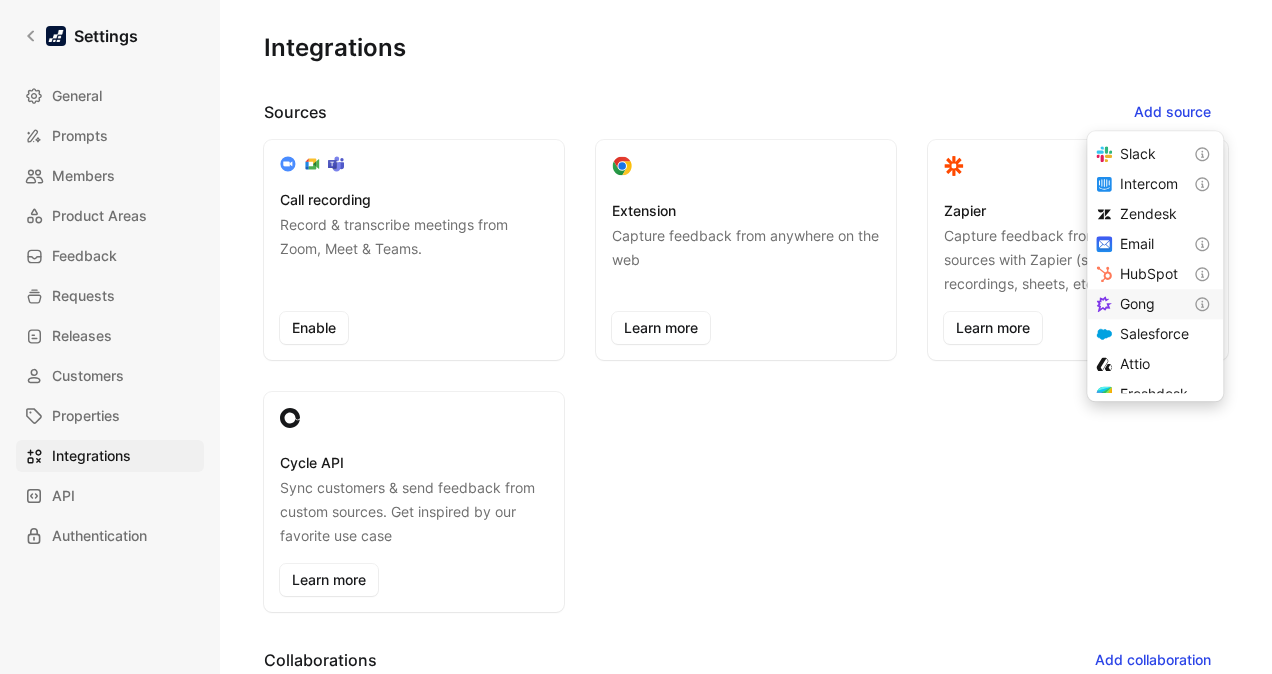 click on "Gong" at bounding box center [1155, 304] 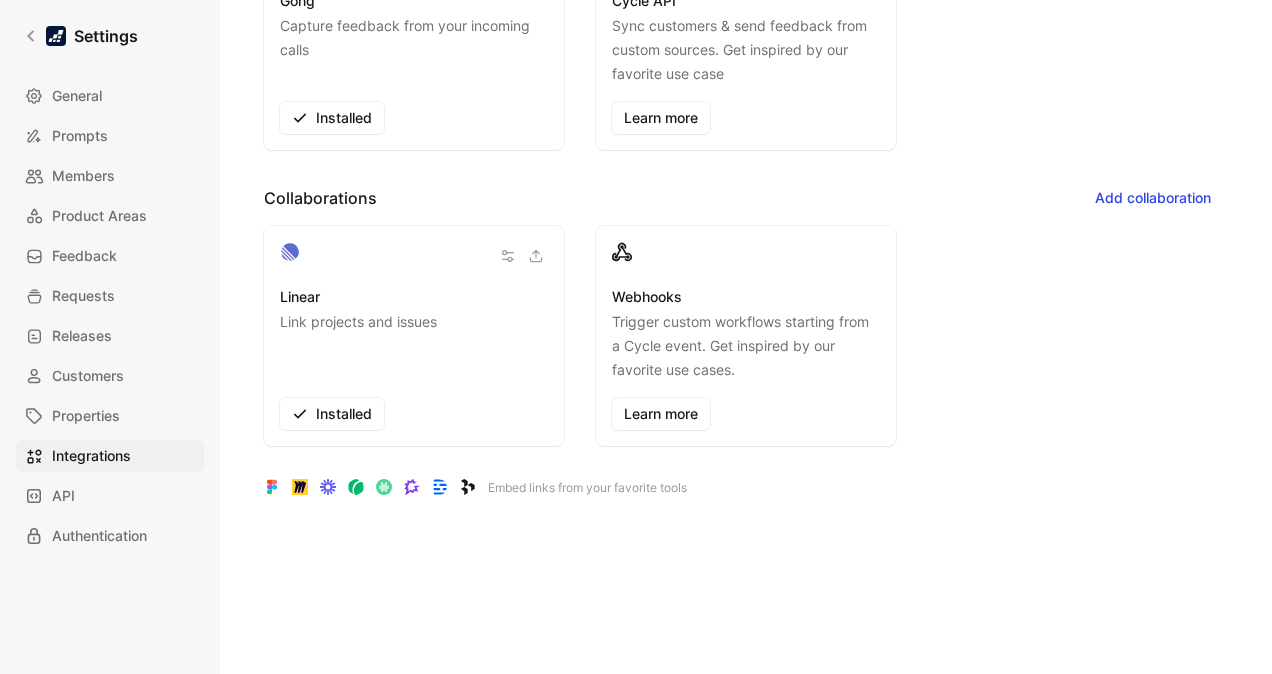 scroll, scrollTop: 500, scrollLeft: 0, axis: vertical 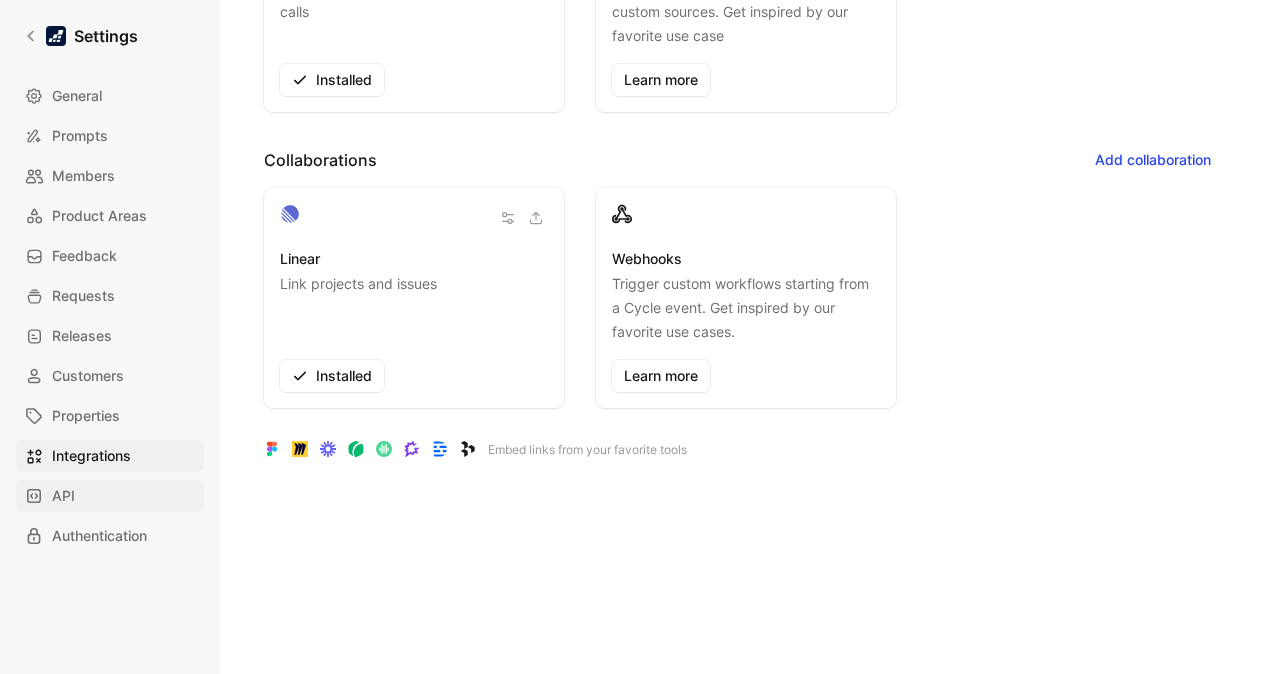 click on "API" at bounding box center [63, 496] 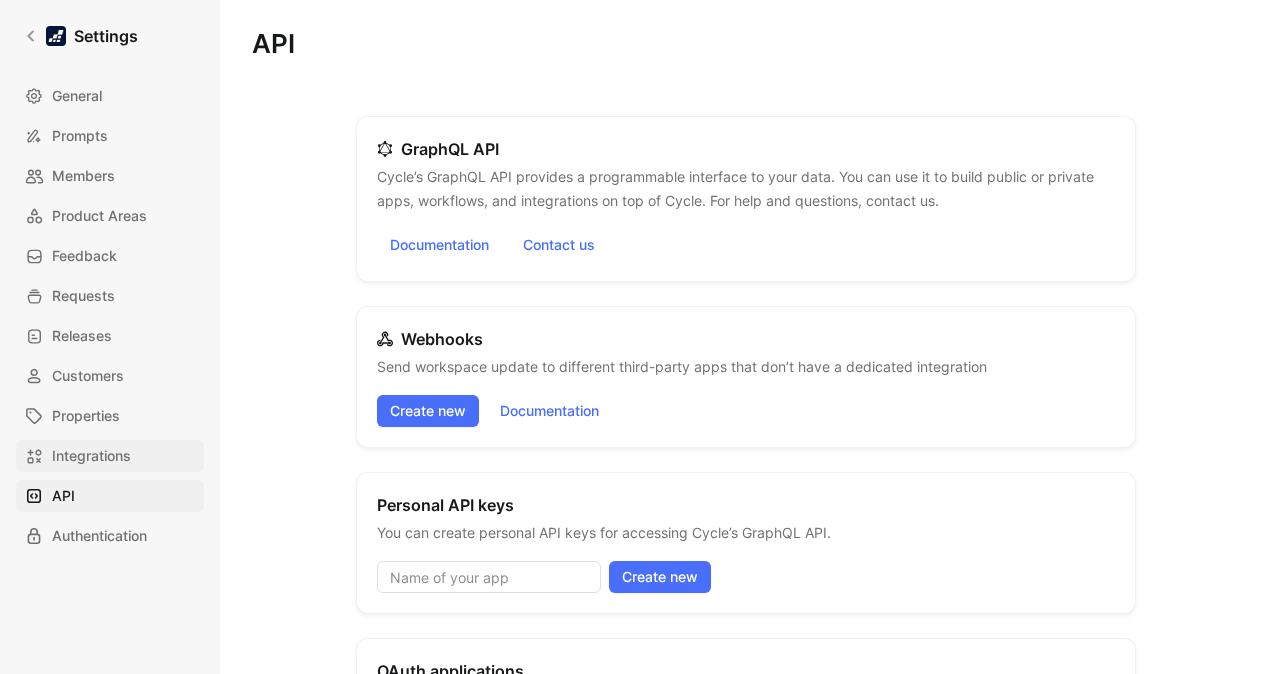 click on "Integrations" at bounding box center [91, 456] 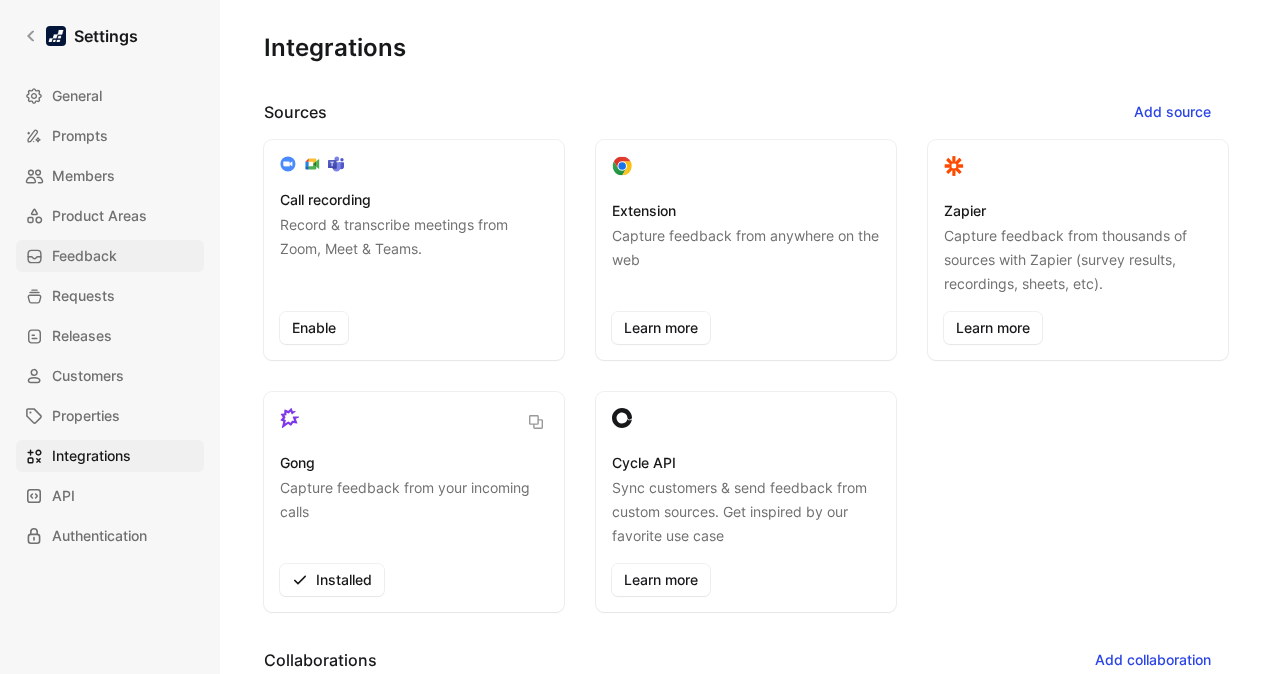 click on "Feedback" at bounding box center [84, 256] 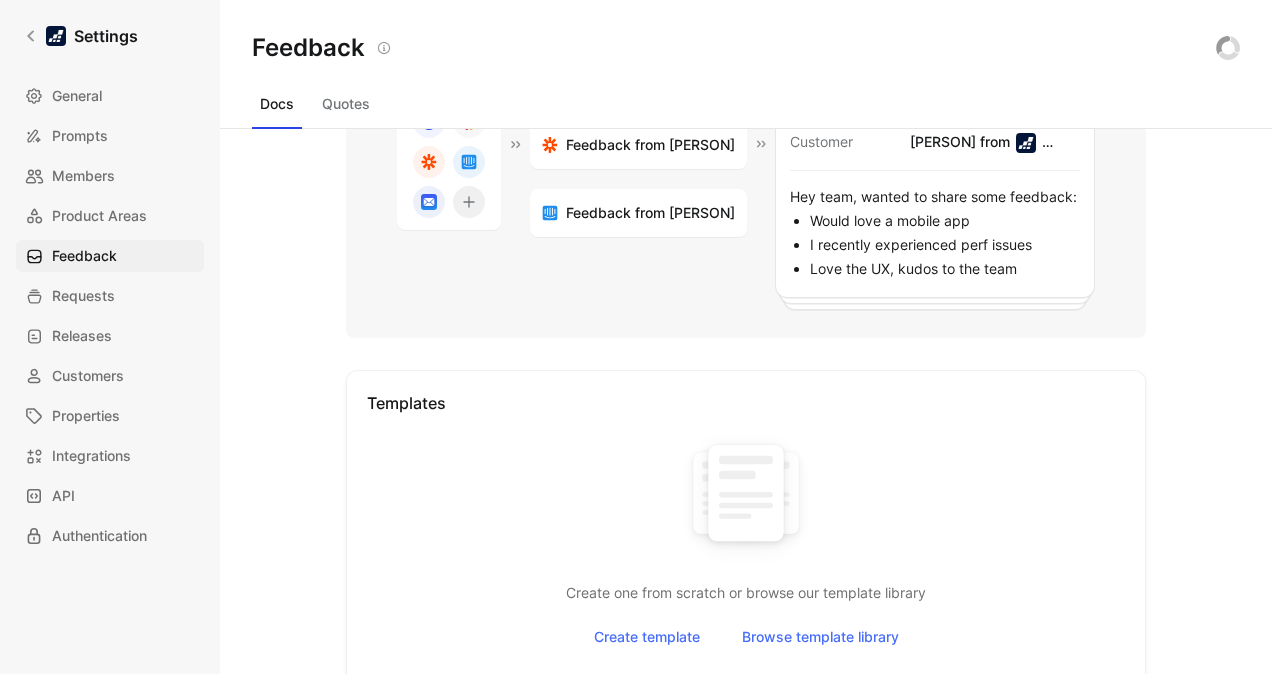 scroll, scrollTop: 0, scrollLeft: 0, axis: both 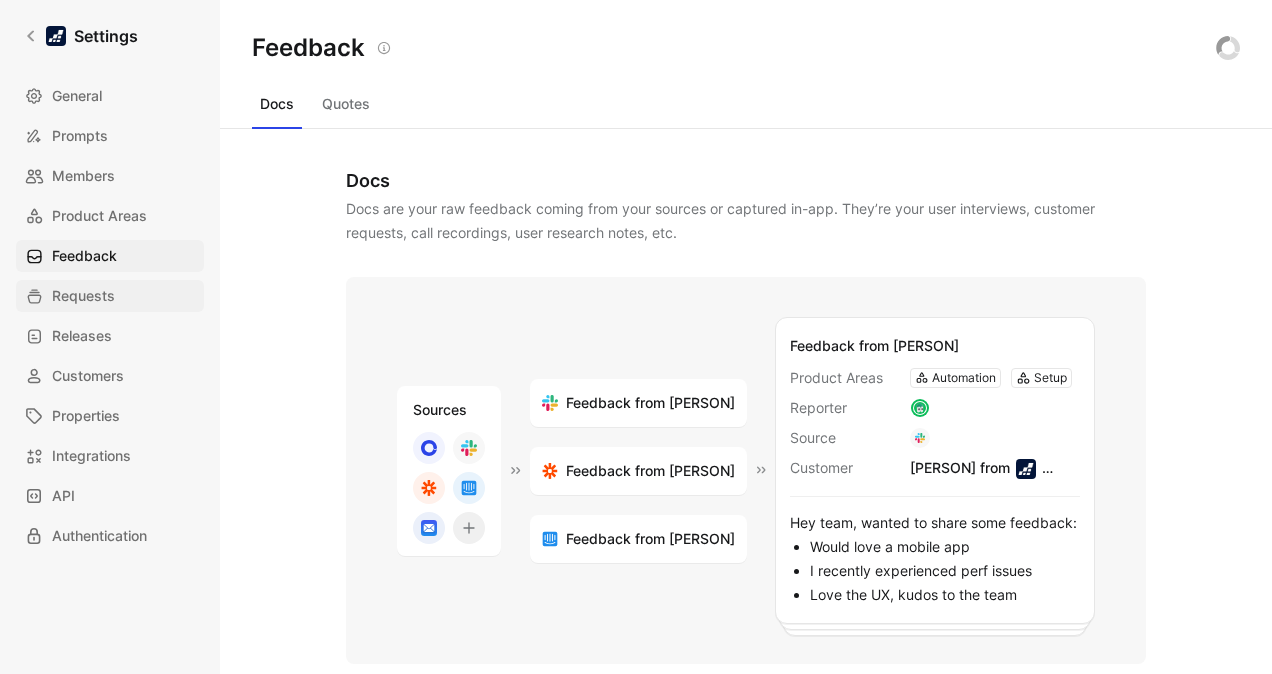 click on "Requests" at bounding box center (83, 296) 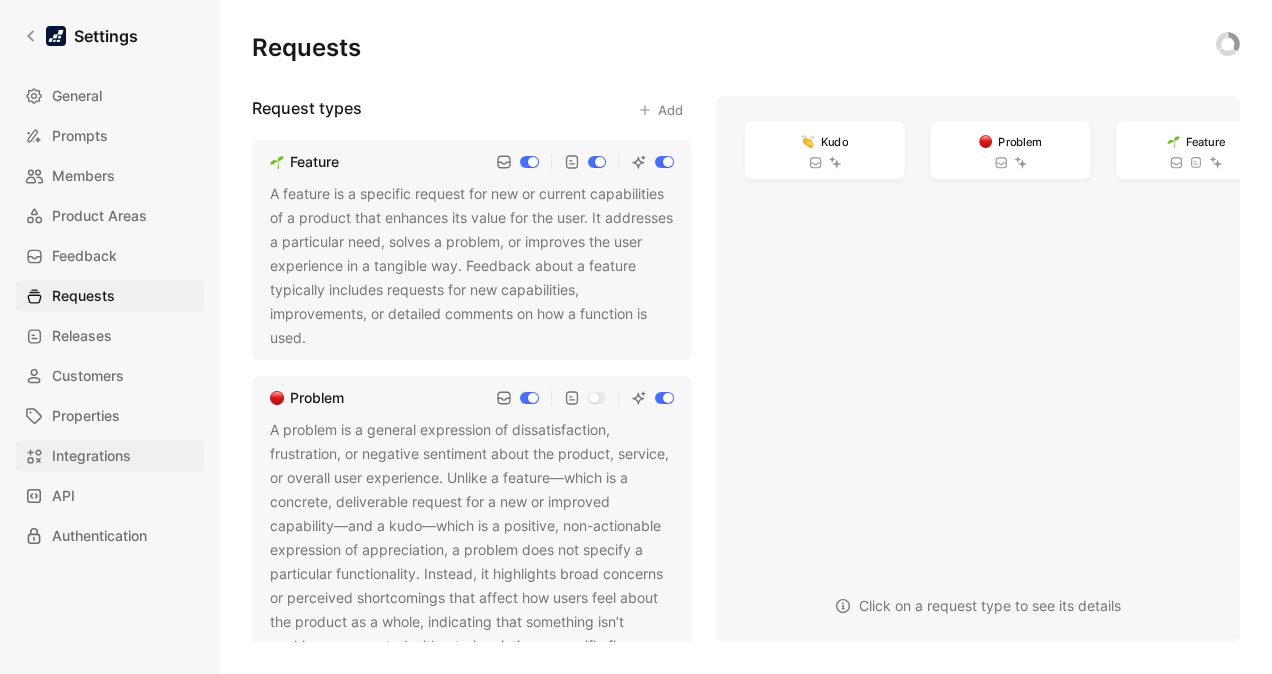 click on "Integrations" at bounding box center (91, 456) 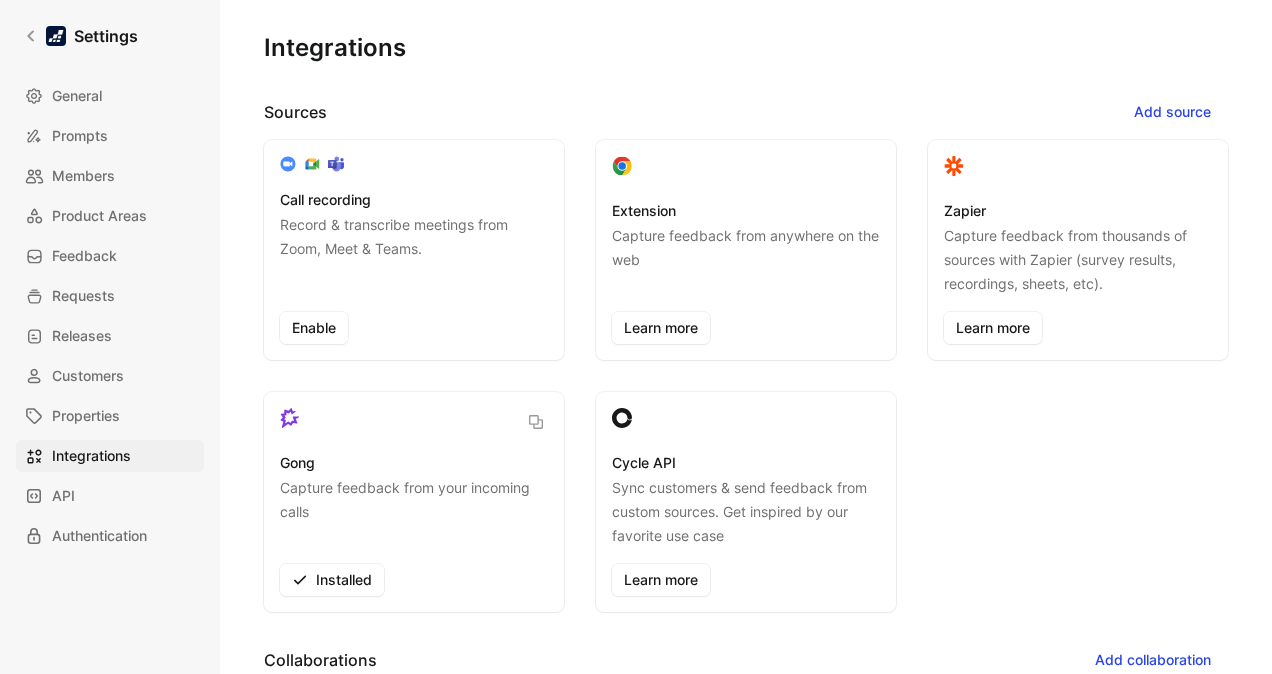 click on "Gong Capture feedback from your incoming calls Installed" at bounding box center [414, 502] 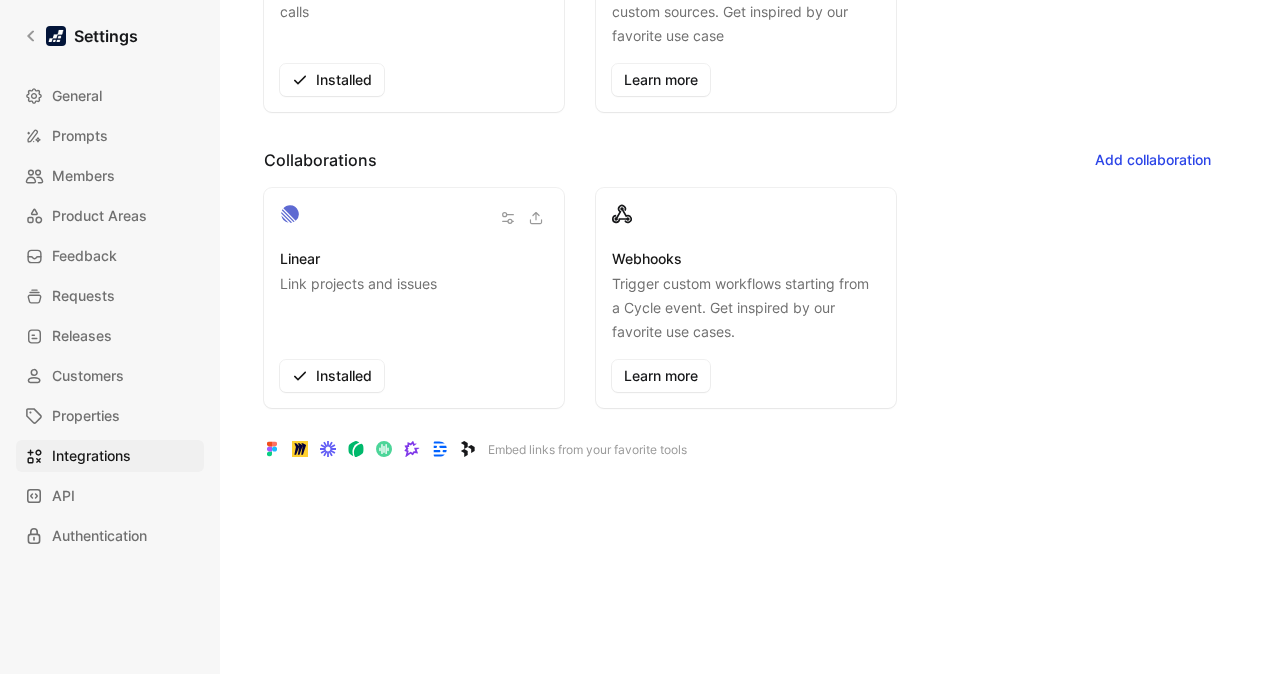 scroll, scrollTop: 0, scrollLeft: 0, axis: both 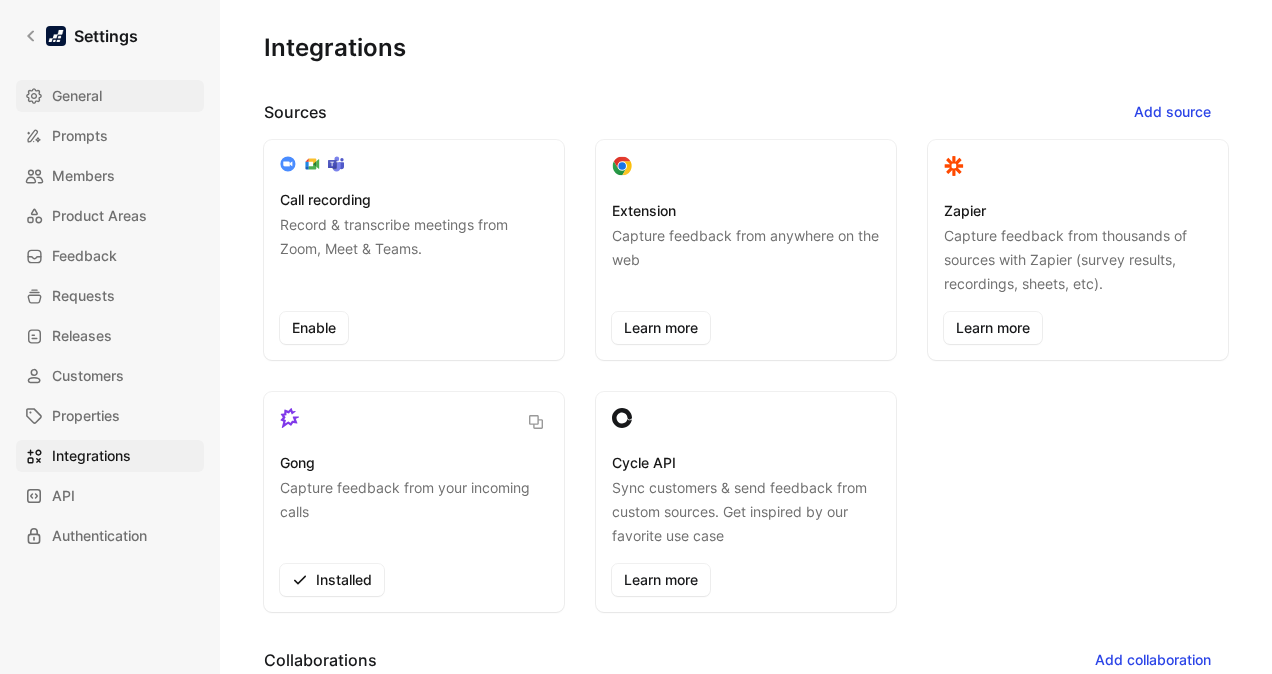 click on "General" at bounding box center [110, 96] 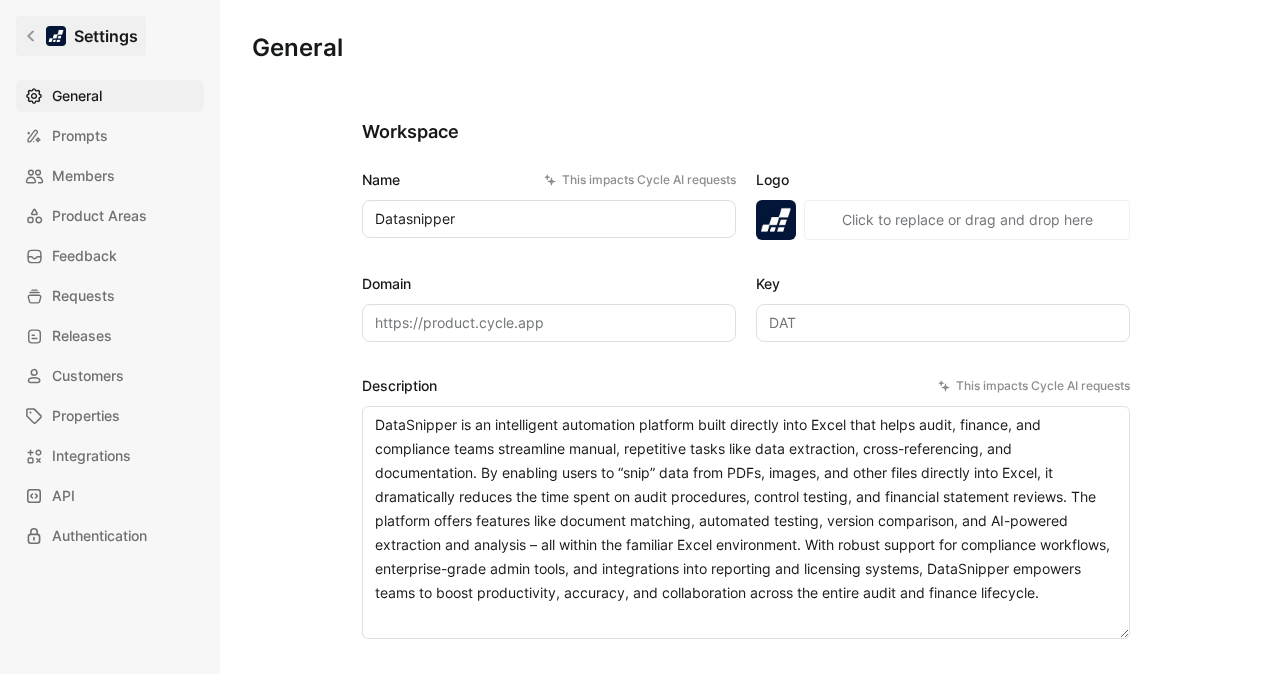 click on "Settings" at bounding box center [81, 36] 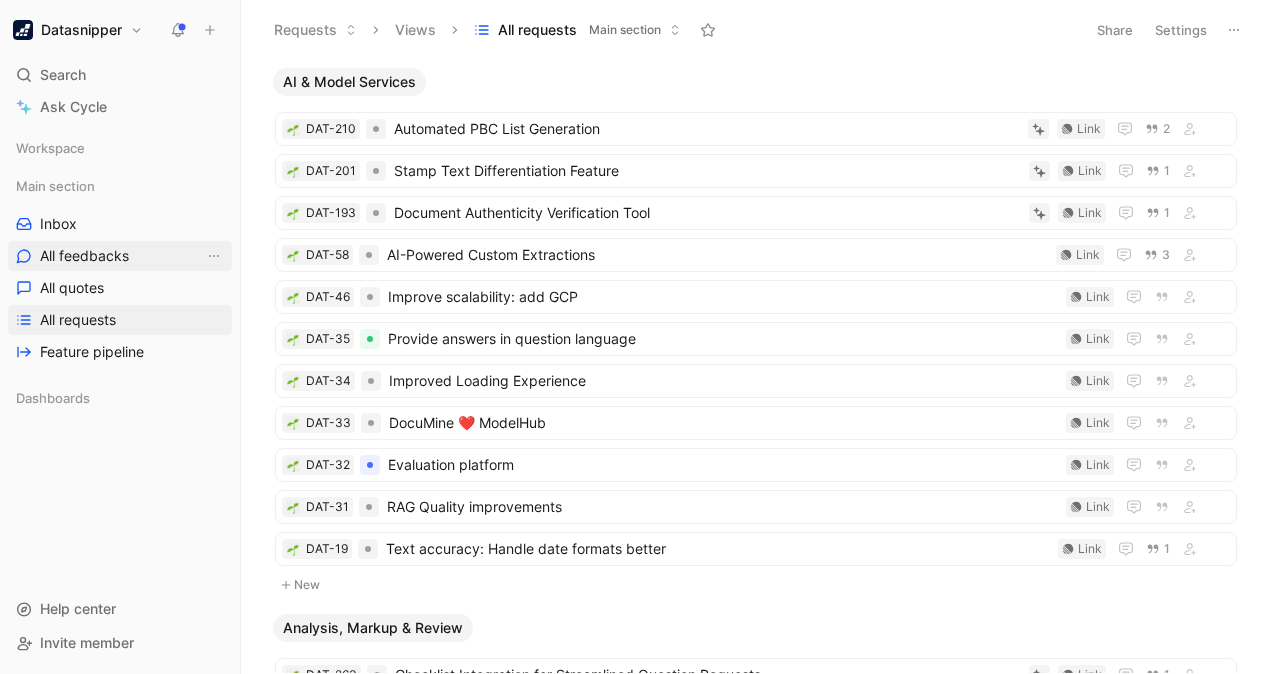 click on "All feedbacks" at bounding box center [84, 256] 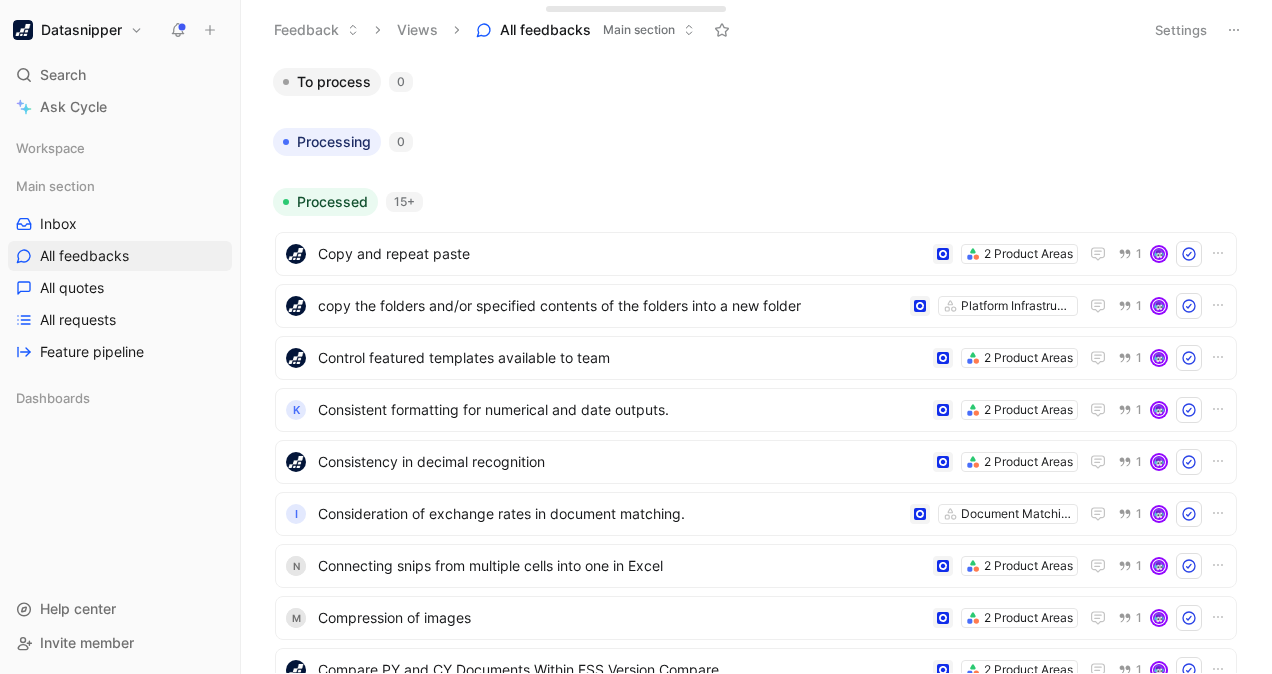 click on "Settings" at bounding box center (1181, 30) 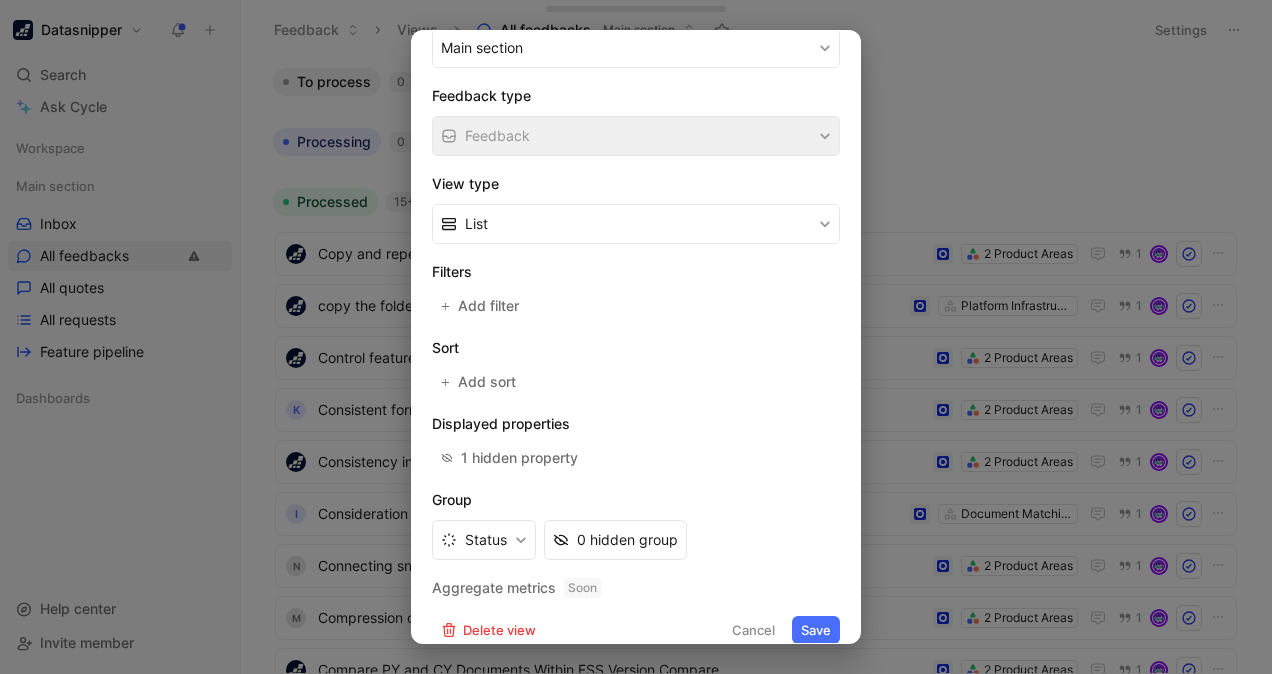 scroll, scrollTop: 283, scrollLeft: 0, axis: vertical 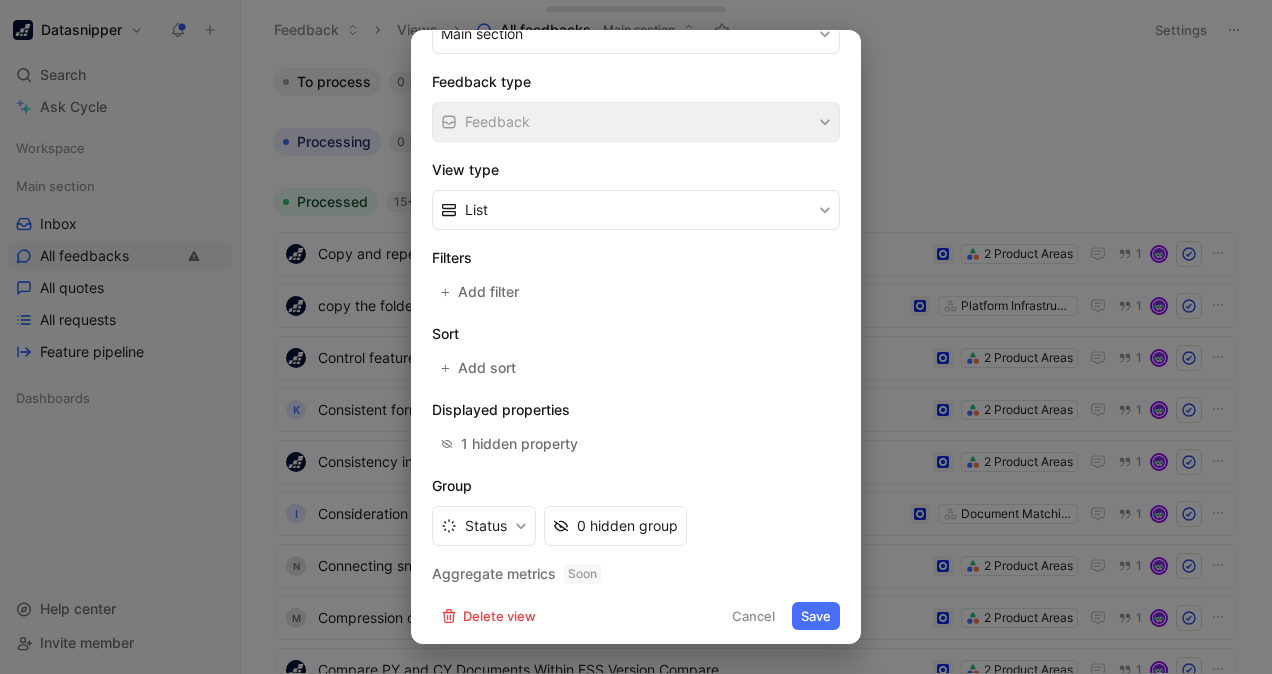 click at bounding box center [636, 337] 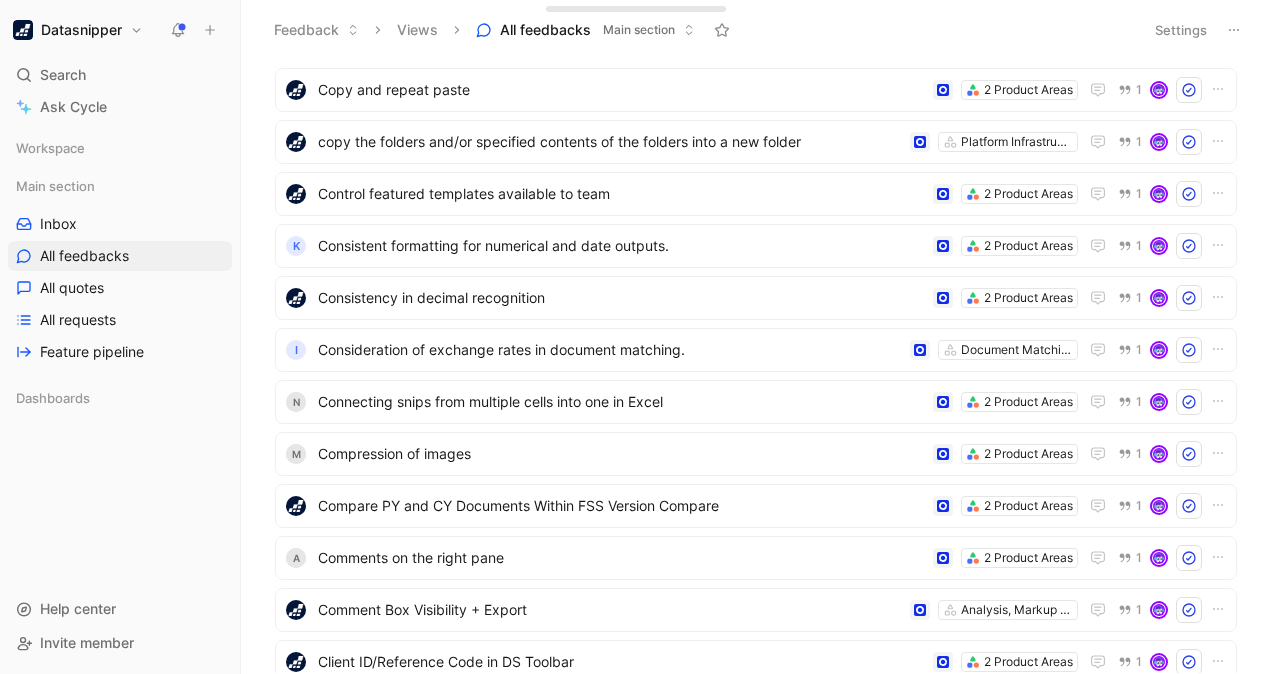 scroll, scrollTop: 0, scrollLeft: 0, axis: both 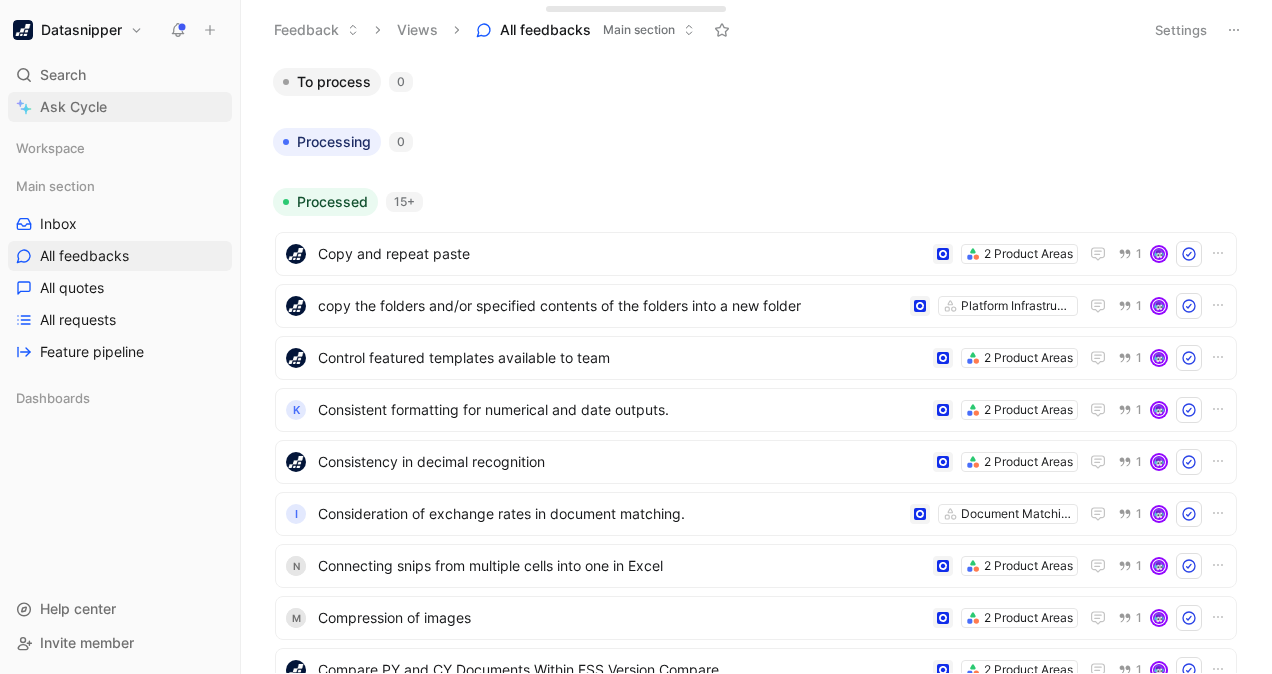 click on "Ask Cycle" at bounding box center [73, 107] 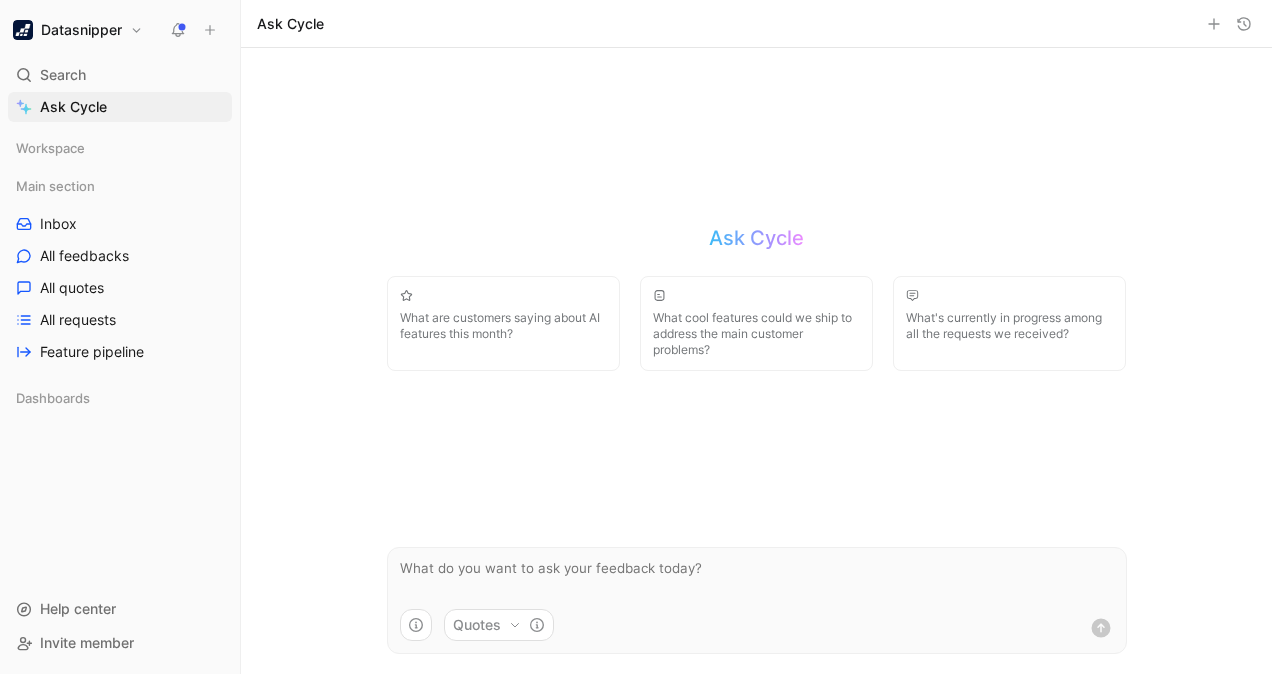 click at bounding box center [757, 578] 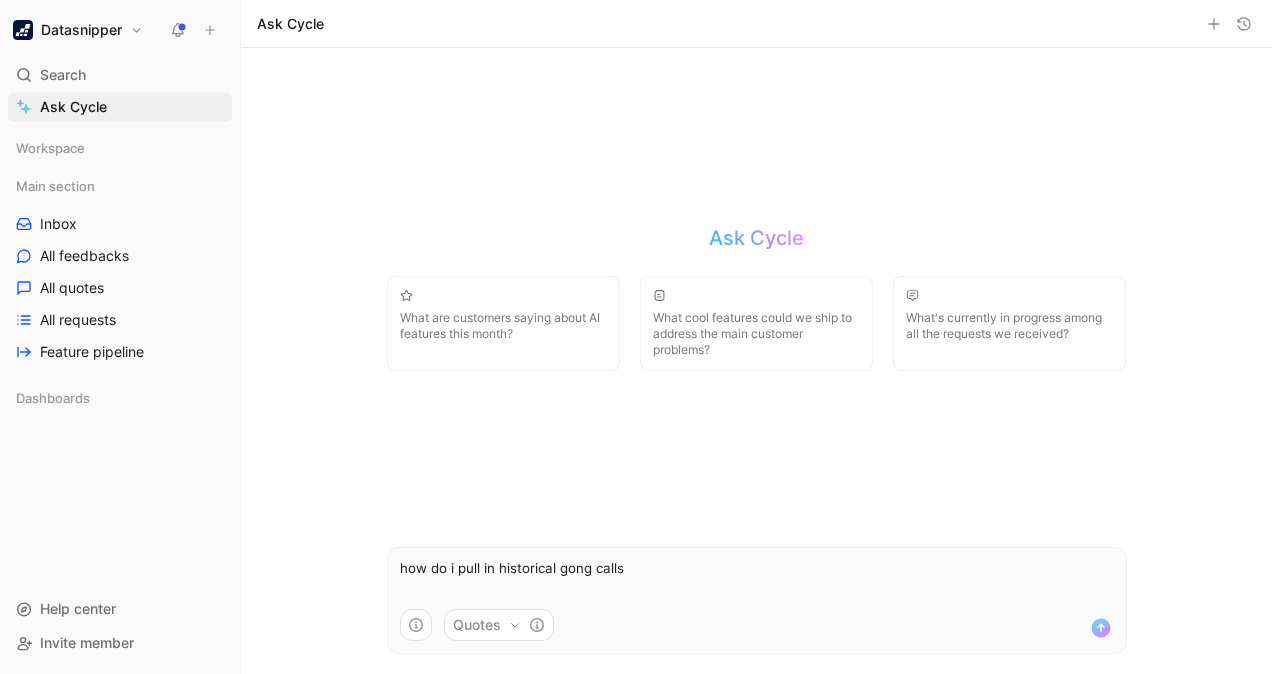 type on "how do i pull in historical gong calls" 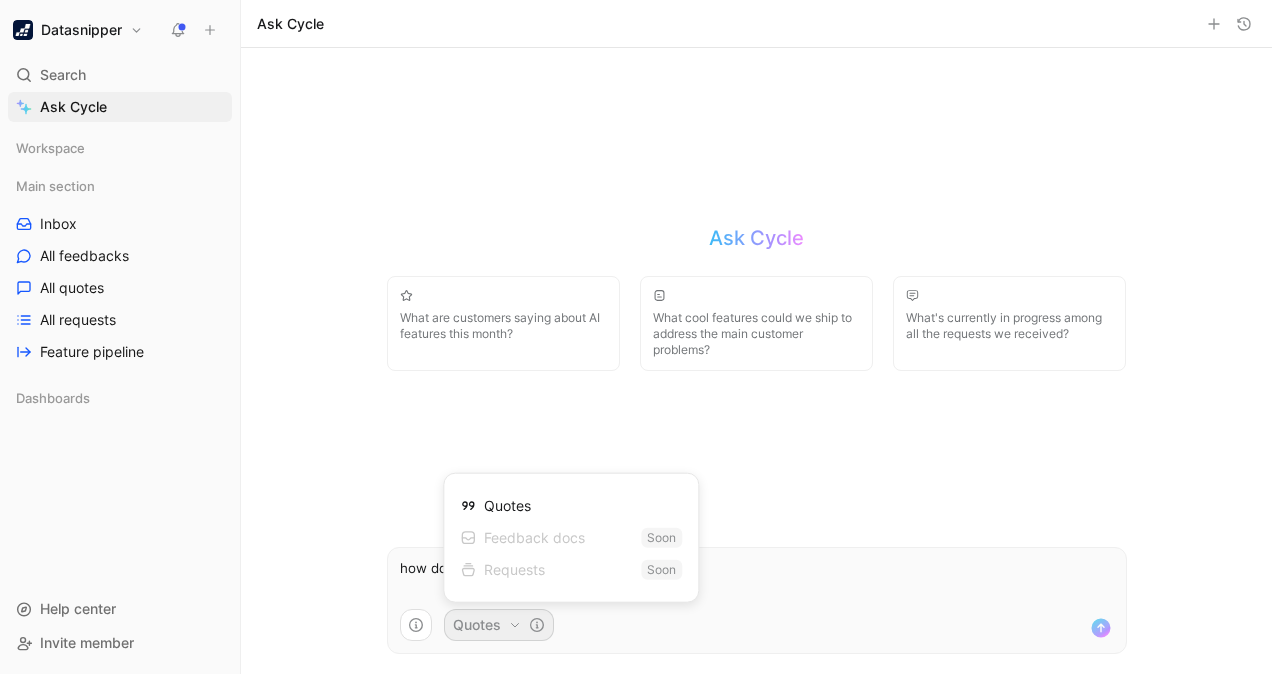 click on "Datasnipper Search Ctrl K Ask Cycle Workspace Main section Inbox All feedbacks All quotes All requests Feature pipeline Dashboards
To pick up a draggable item, press the space bar.
While dragging, use the arrow keys to move the item.
Press space again to drop the item in its new position, or press escape to cancel.
Help center Invite member Ask Cycle Ask Cycle What are customers saying about AI features this month? What cool features could we ship to address the main customer problems? What's currently in progress among all the requests we received? how do i pull in historical gong calls Quotes Quotes Feedback docs Soon Requests Soon" at bounding box center (636, 337) 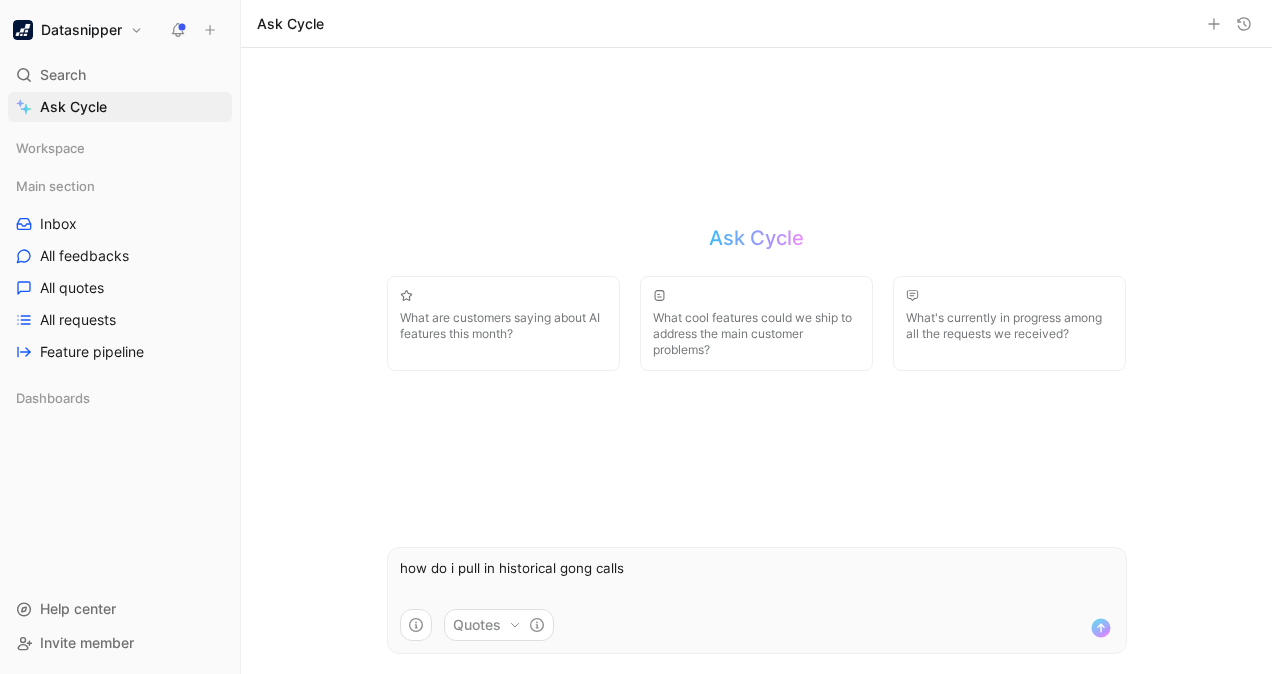 click on "how do i pull in historical gong calls" at bounding box center [757, 578] 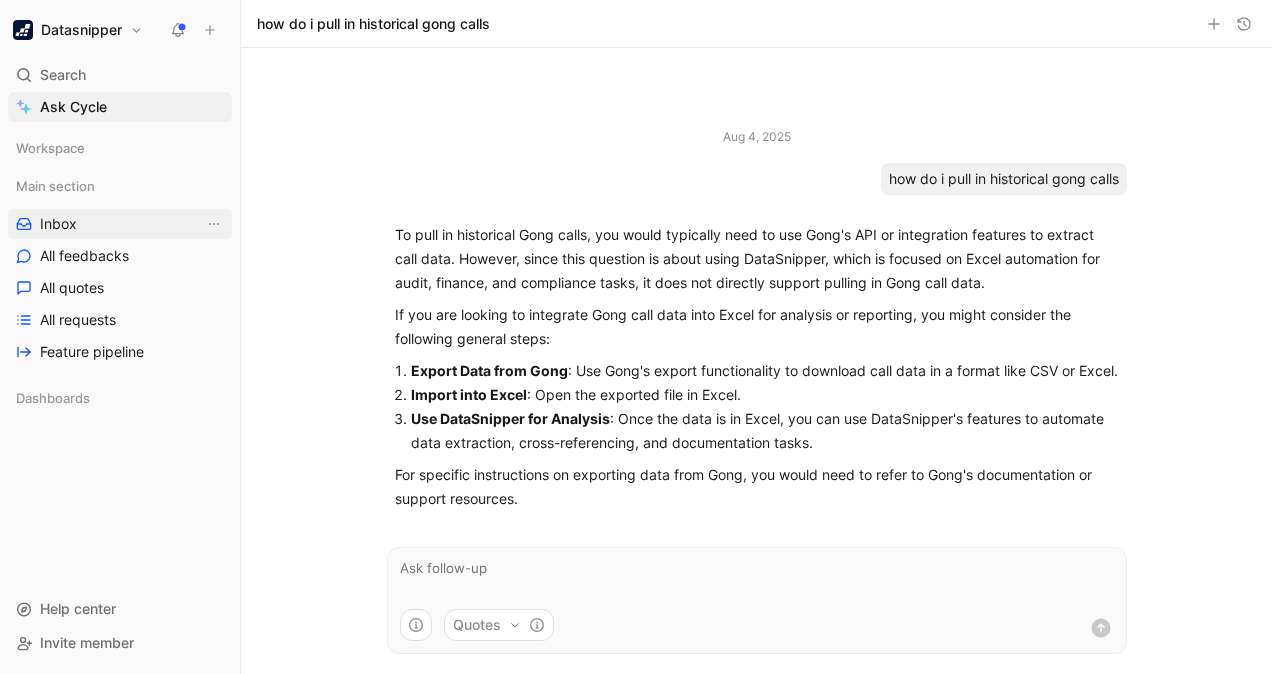 click on "Inbox" at bounding box center (58, 224) 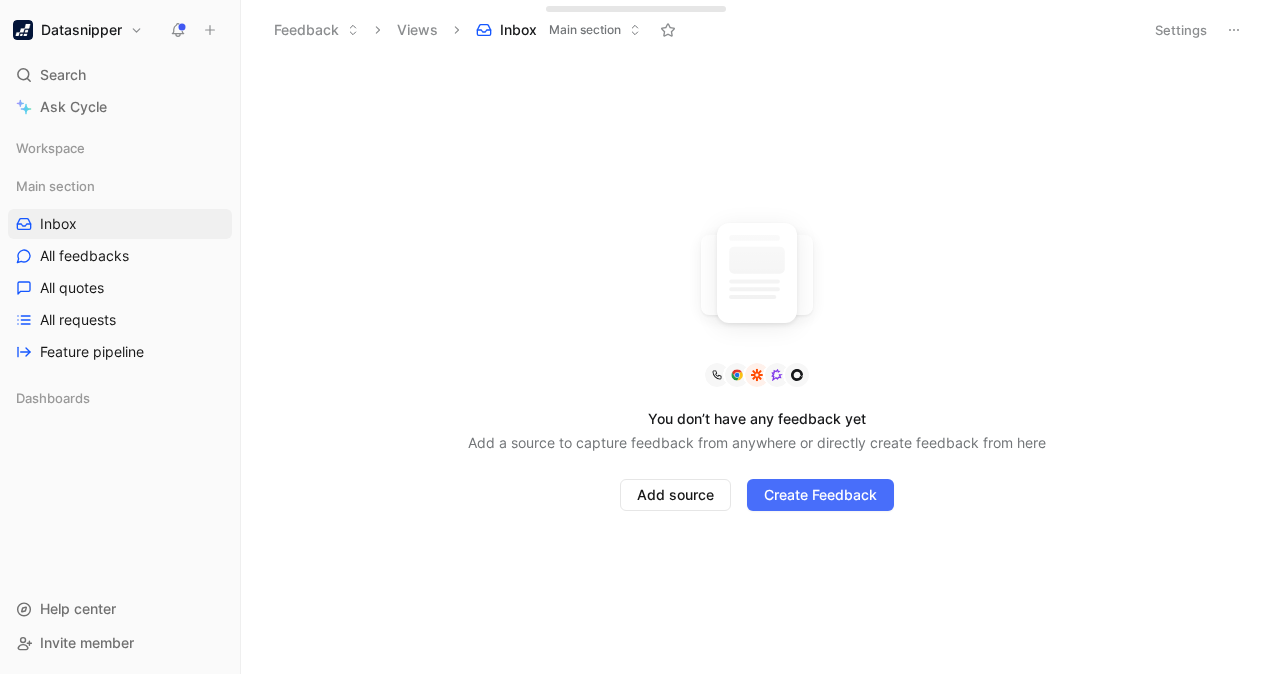 click on "You don’t have any feedback yet Add a source to capture feedback from anywhere or directly create feedback from here Add source Create Feedback" at bounding box center (756, 367) 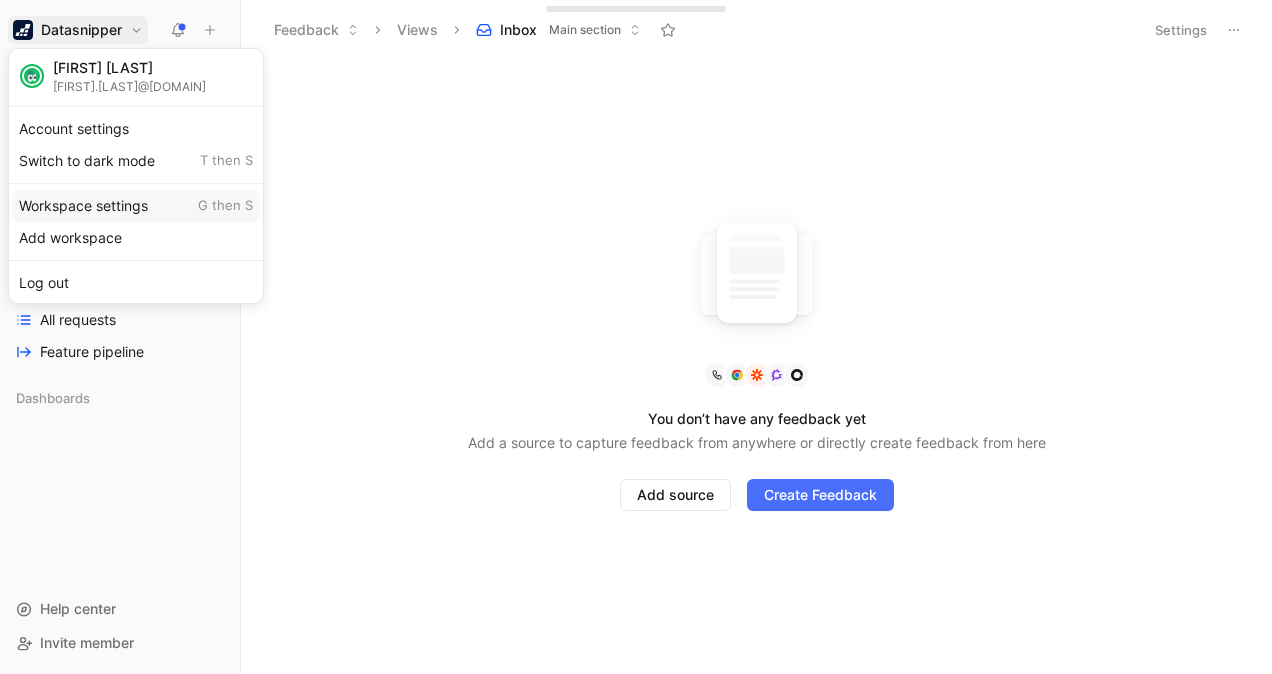 click on "Workspace settings G then S" at bounding box center [136, 206] 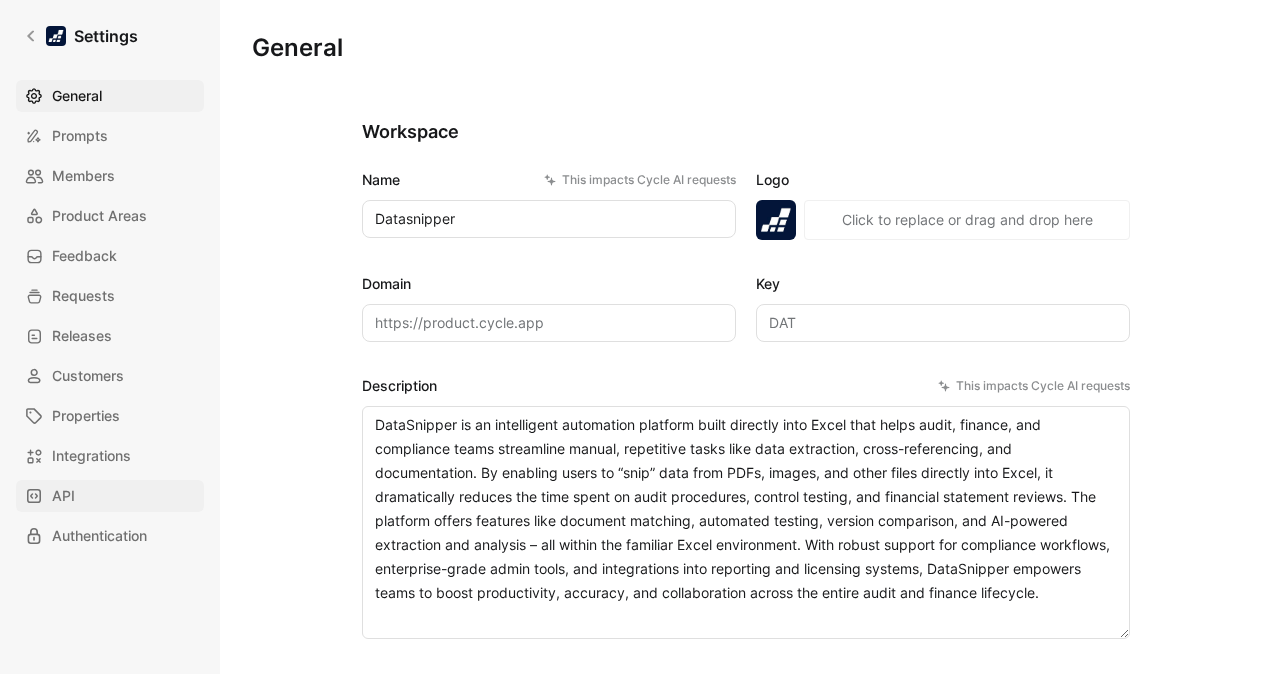 click on "API" at bounding box center (110, 496) 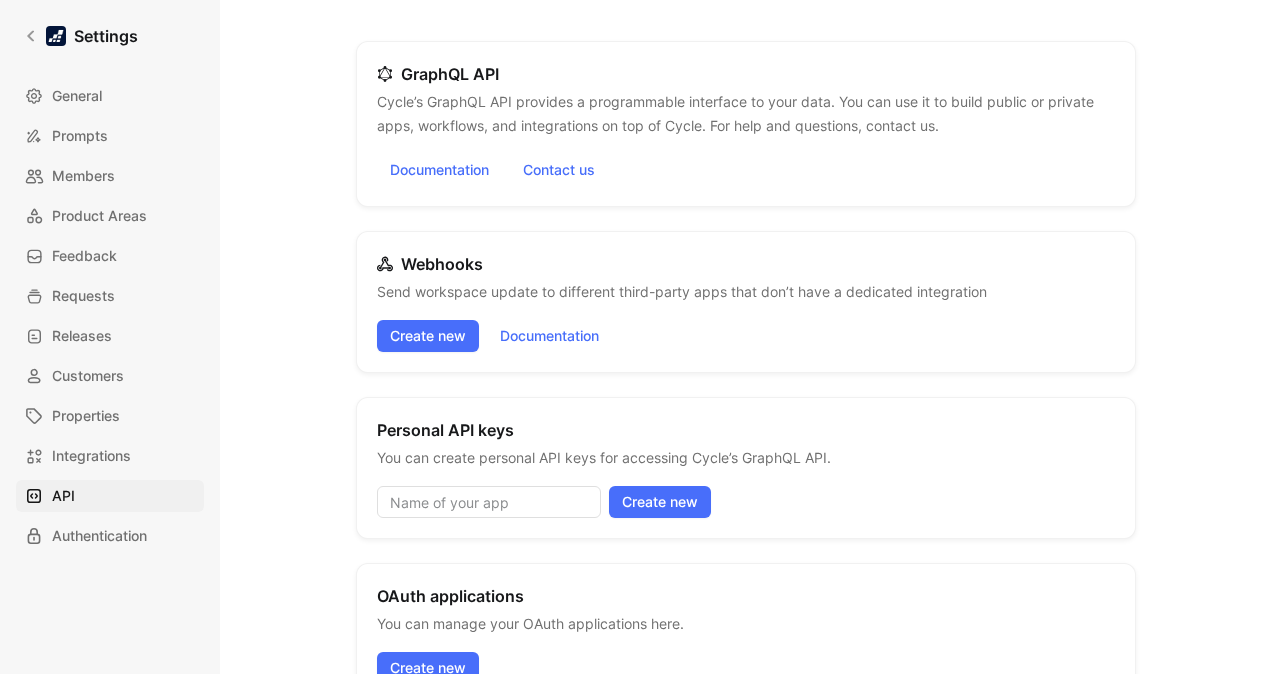 scroll, scrollTop: 74, scrollLeft: 0, axis: vertical 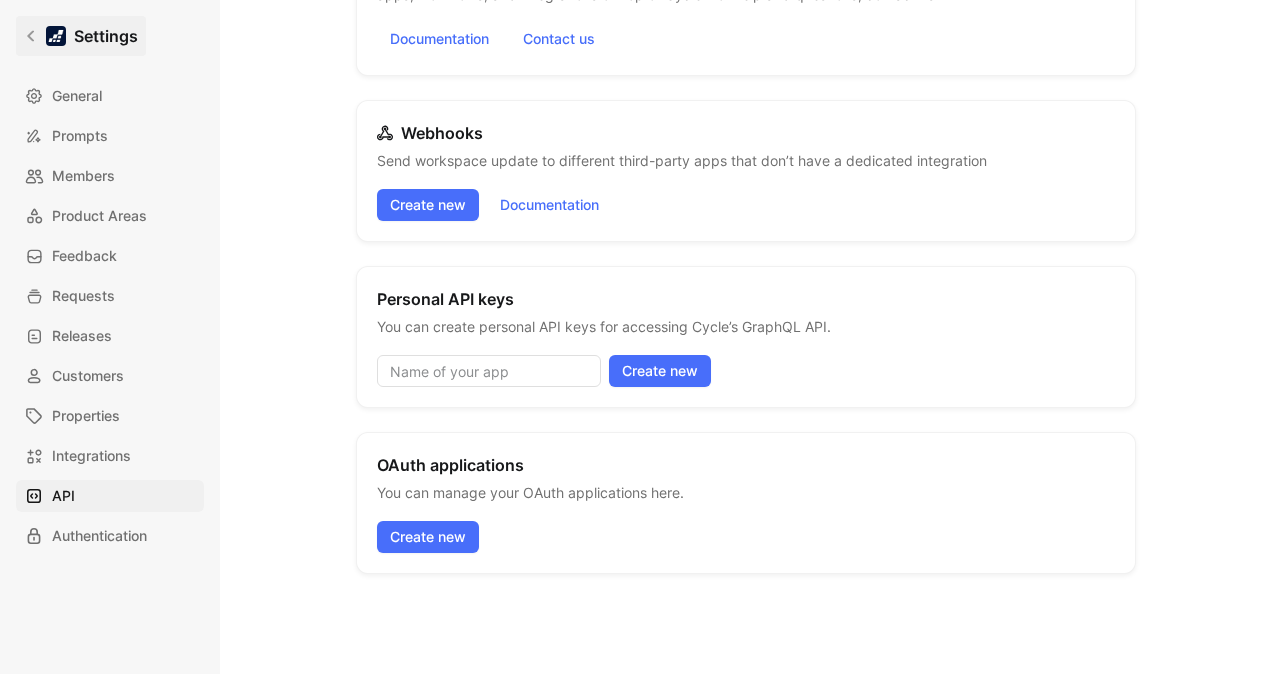 click on "Settings" at bounding box center [81, 36] 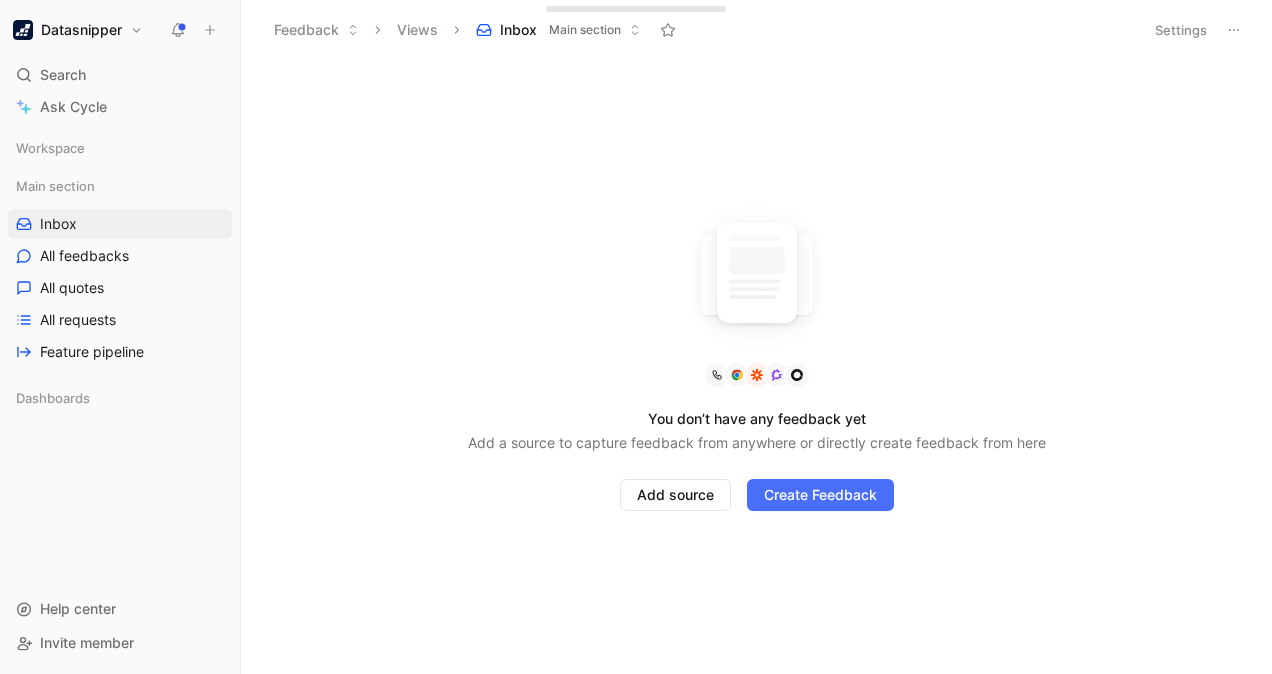 click on "You don’t have any feedback yet Add a source to capture feedback from anywhere or directly create feedback from here Add source Create Feedback" at bounding box center [756, 367] 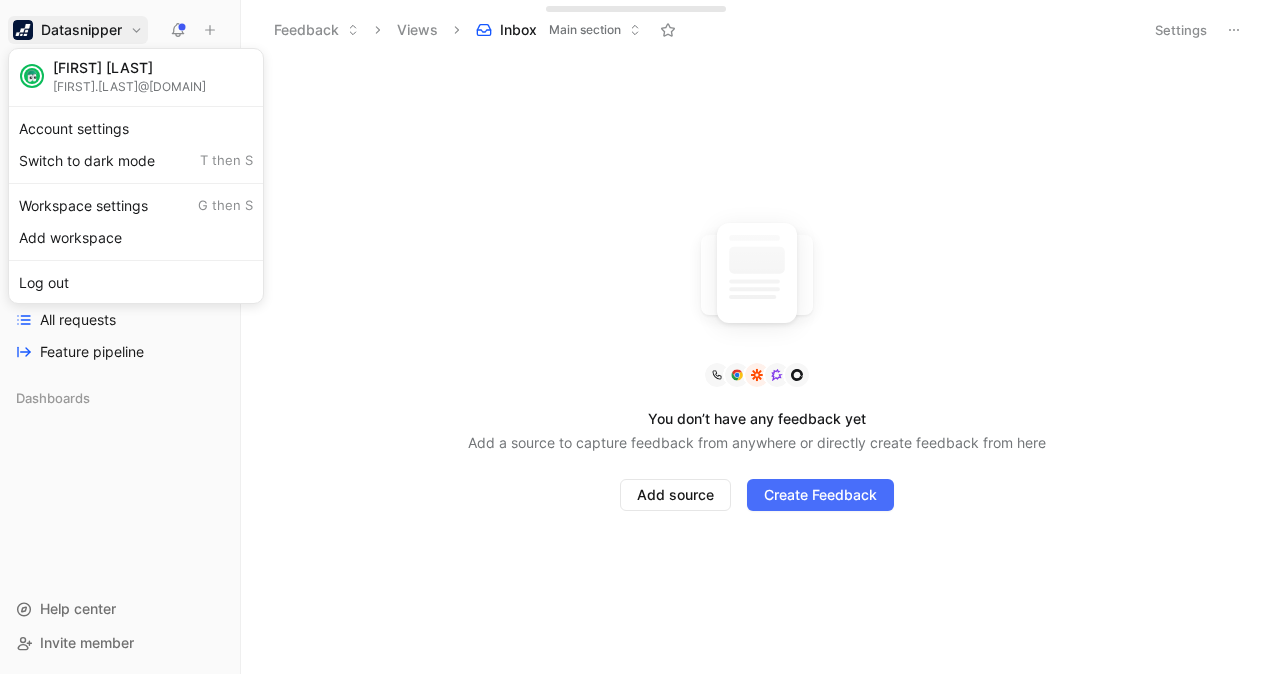 click on "[FIRST] [LAST]" at bounding box center [129, 68] 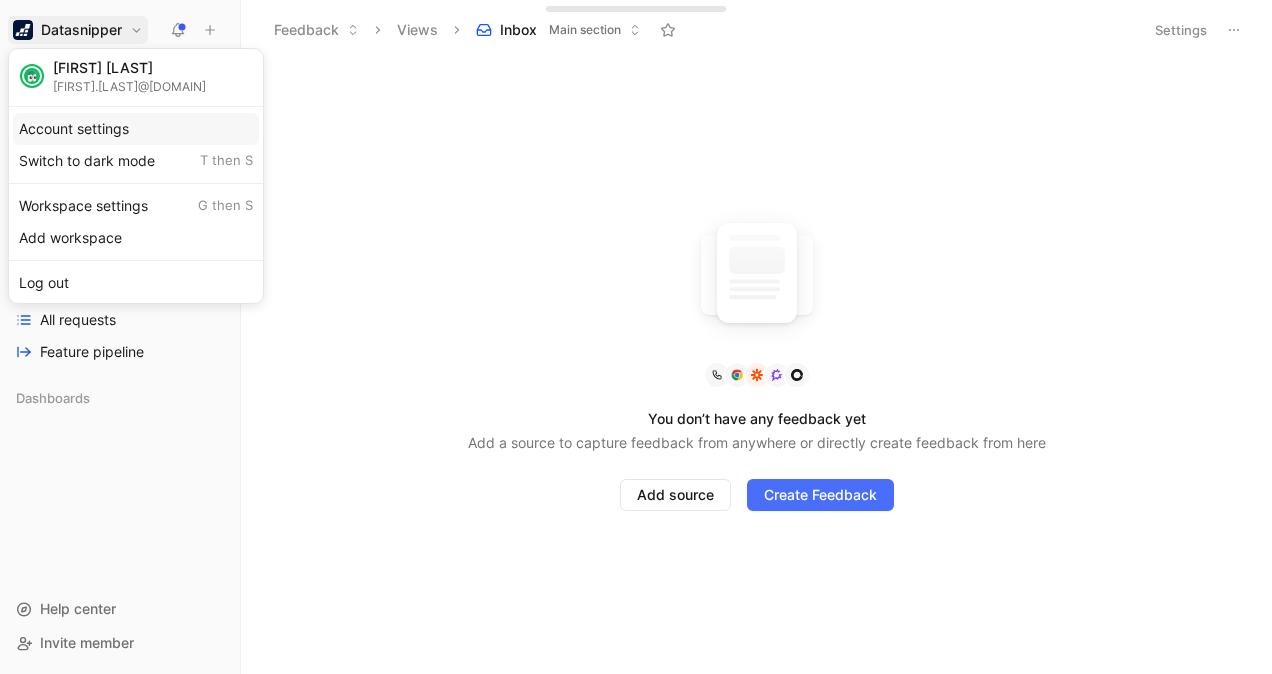 click on "Account settings" at bounding box center (136, 129) 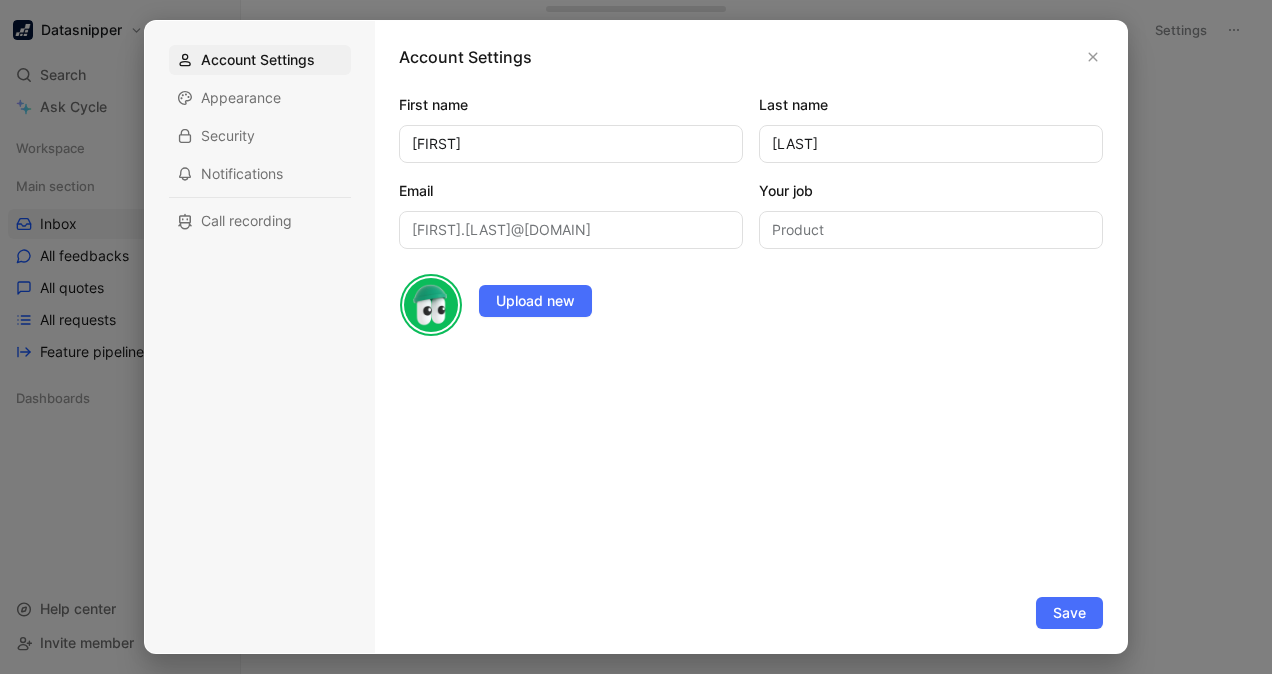 click on "Account Settings Appearance Security Notifications Call recording" at bounding box center [260, 140] 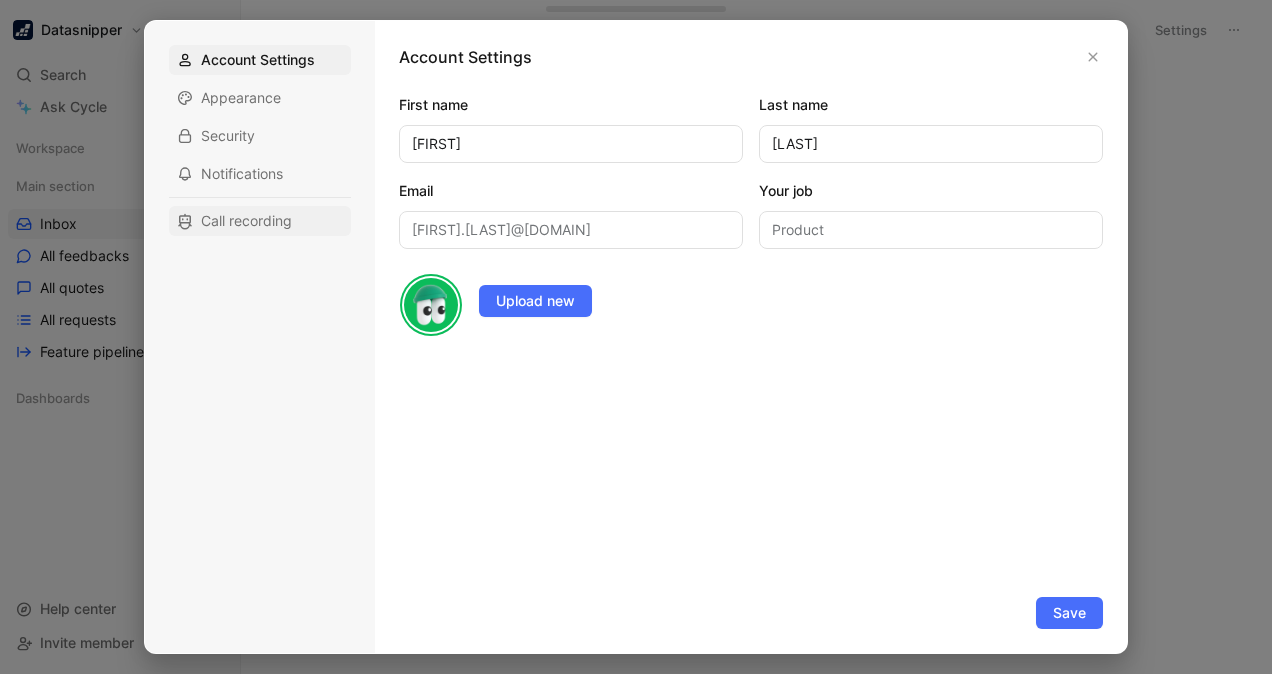 click on "Call recording" at bounding box center (246, 221) 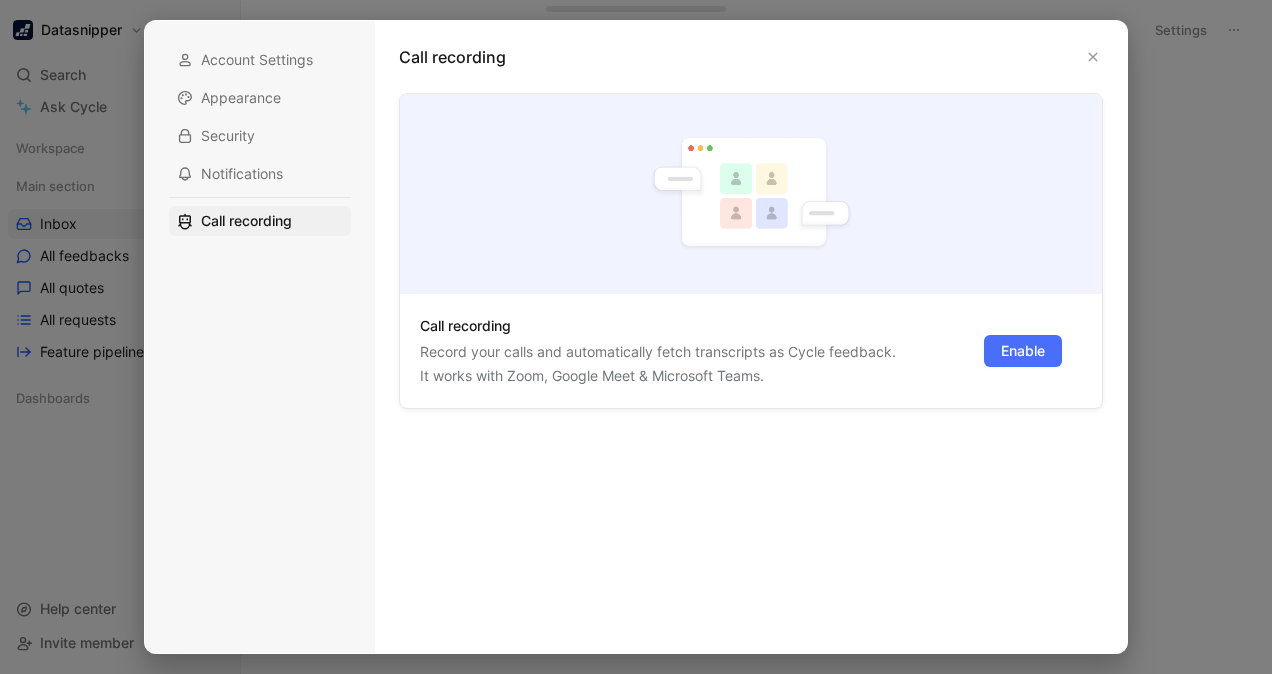 click on "Account Settings Appearance Security Notifications Call recording" at bounding box center (260, 140) 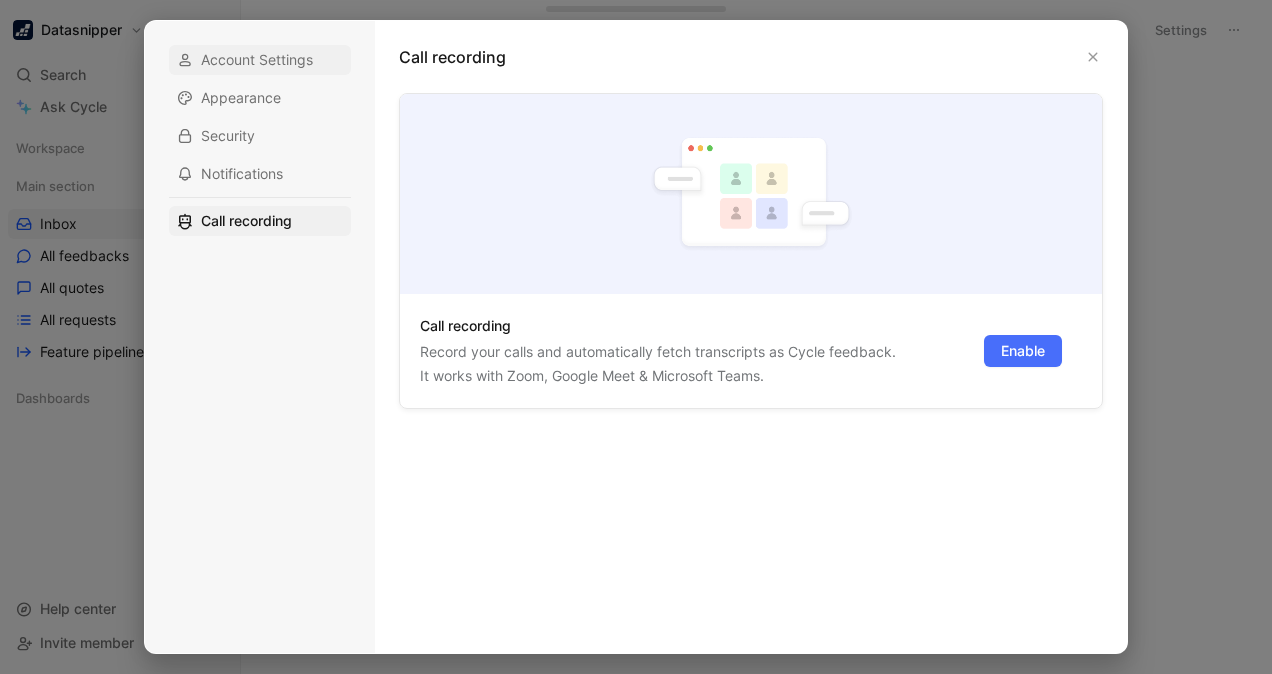 click on "Account Settings" at bounding box center (257, 60) 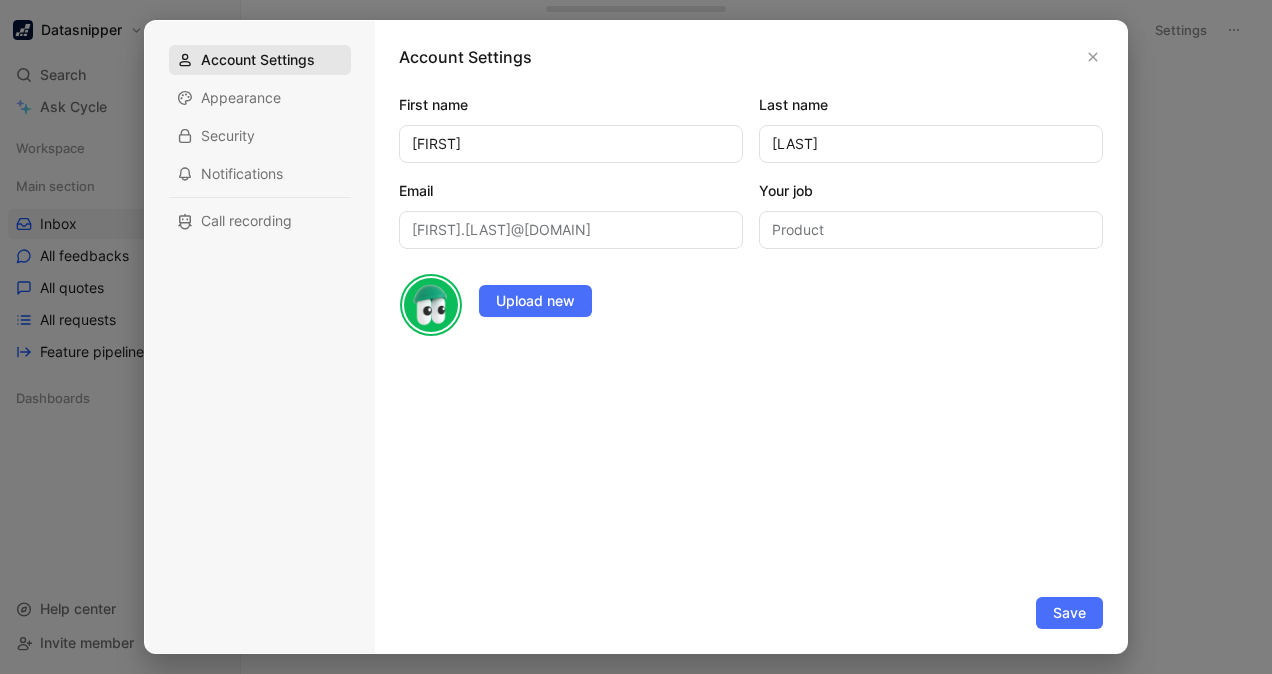click on "Account Settings" at bounding box center (258, 60) 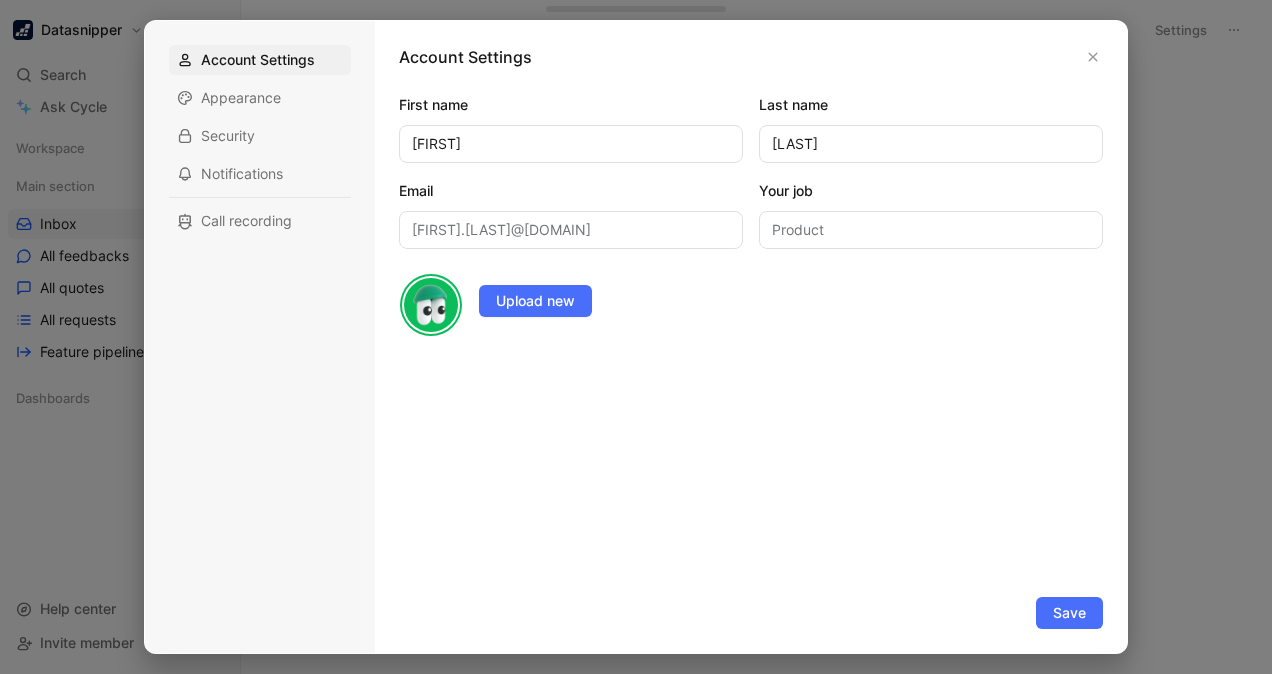 click at bounding box center [636, 337] 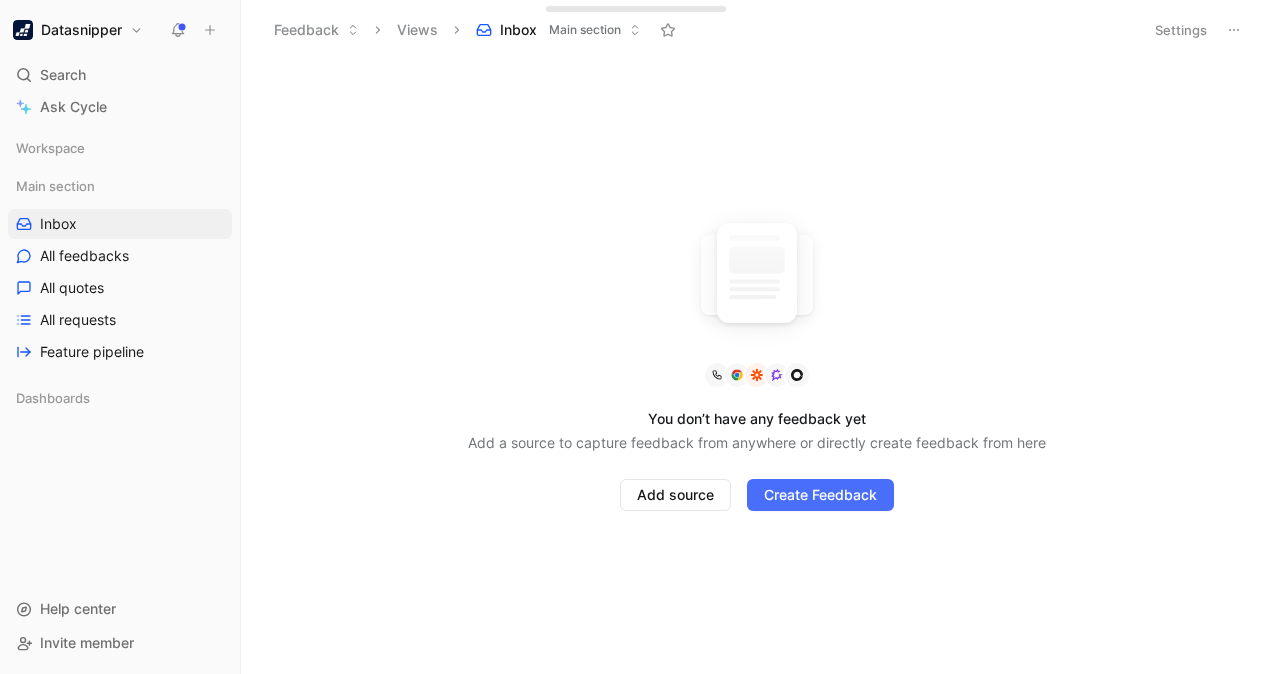 click on "You don’t have any feedback yet Add a source to capture feedback from anywhere or directly create feedback from here Add source Create Feedback" at bounding box center (756, 367) 